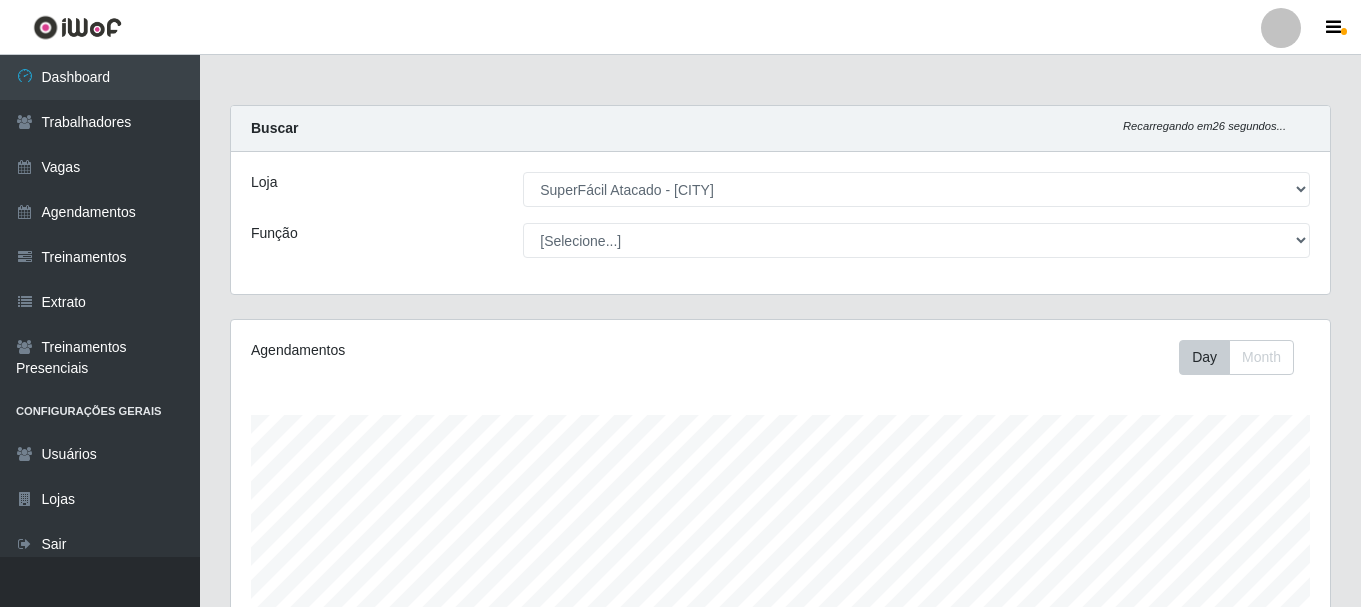select on "399" 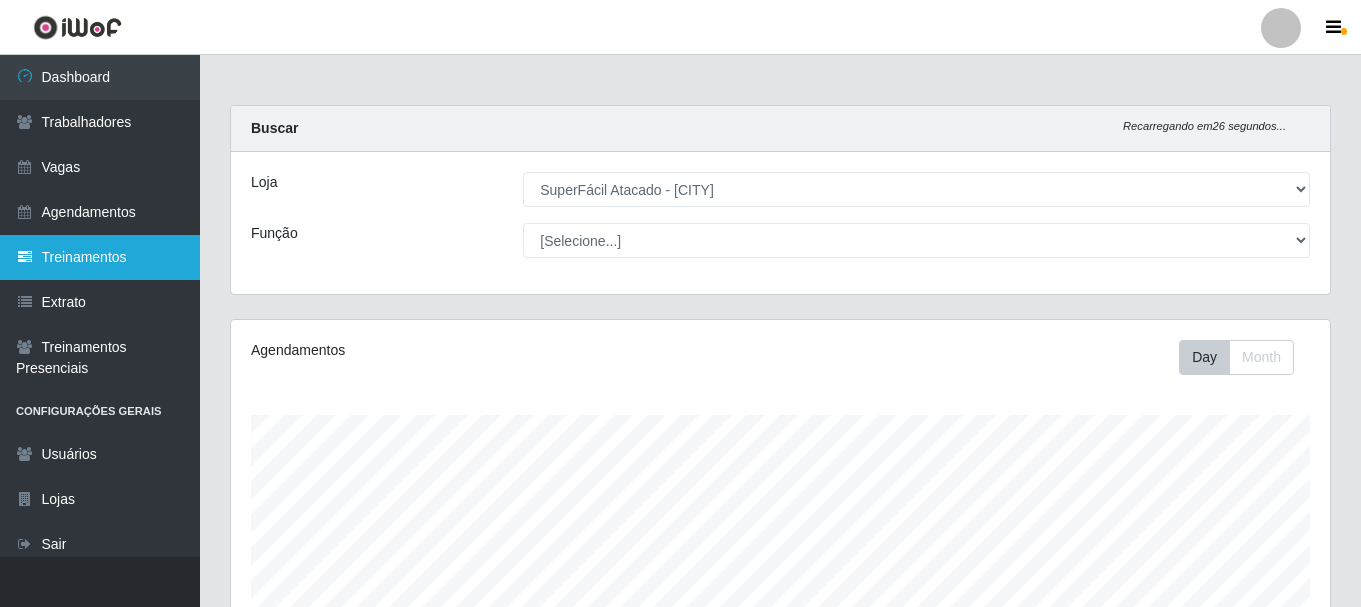 scroll, scrollTop: 65, scrollLeft: 0, axis: vertical 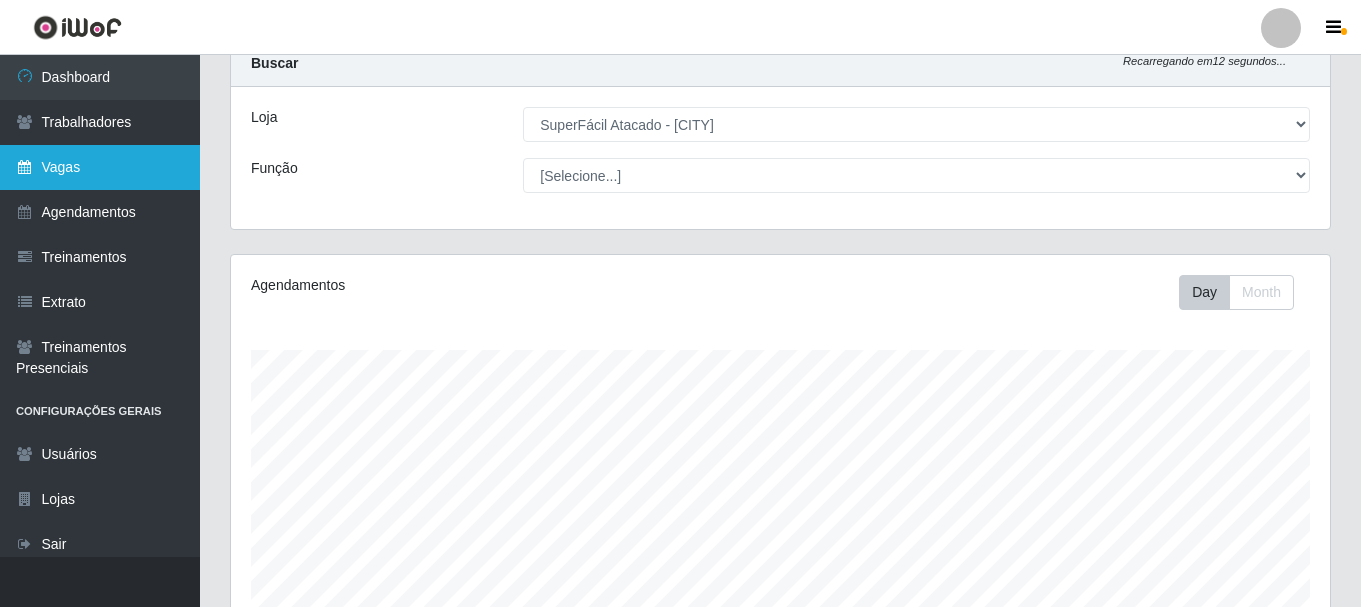 click on "Vagas" at bounding box center [100, 167] 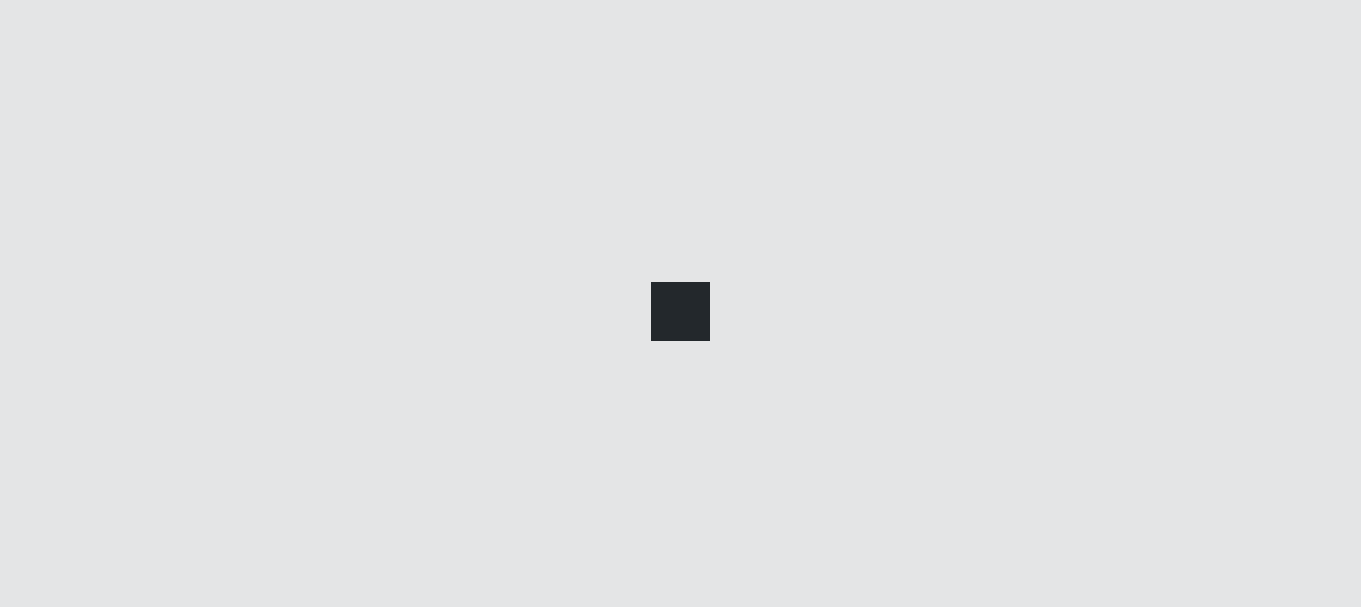 scroll, scrollTop: 0, scrollLeft: 0, axis: both 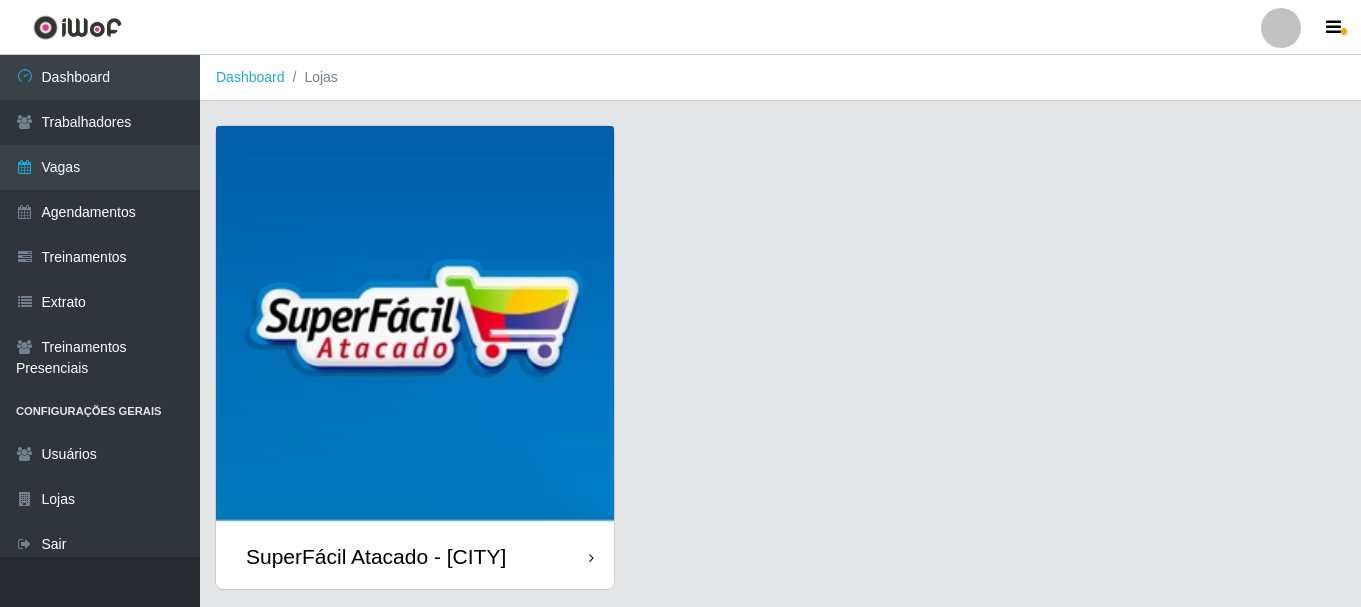 click at bounding box center (591, 558) 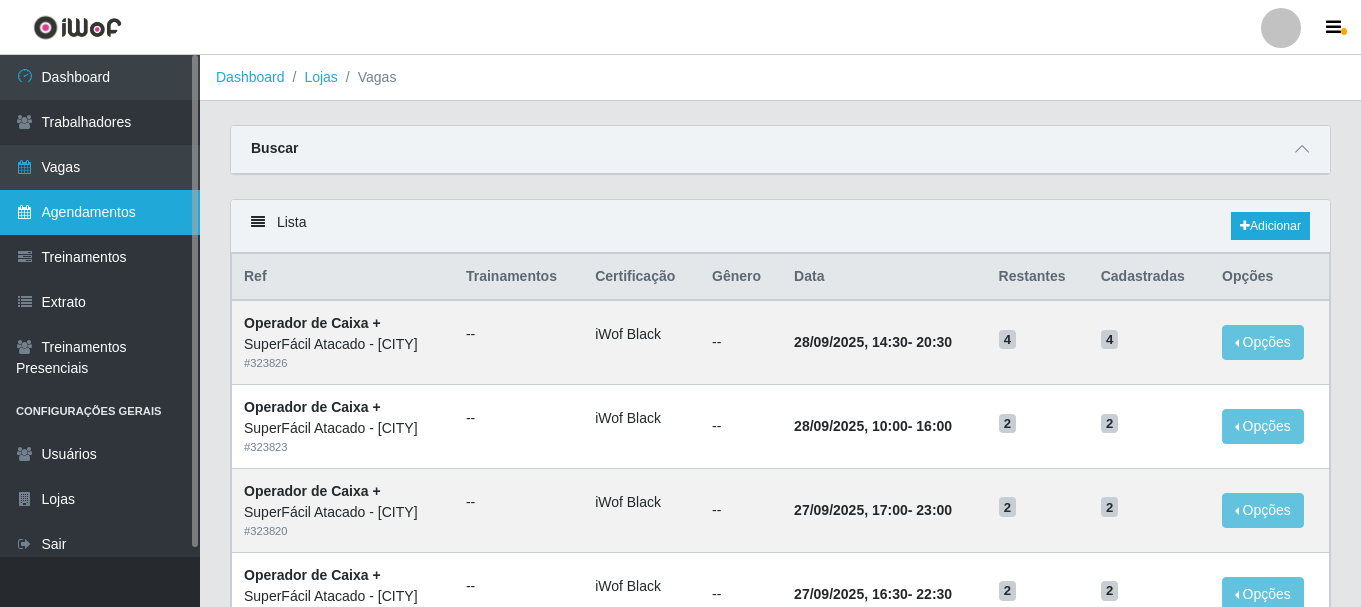 click on "Agendamentos" at bounding box center [100, 212] 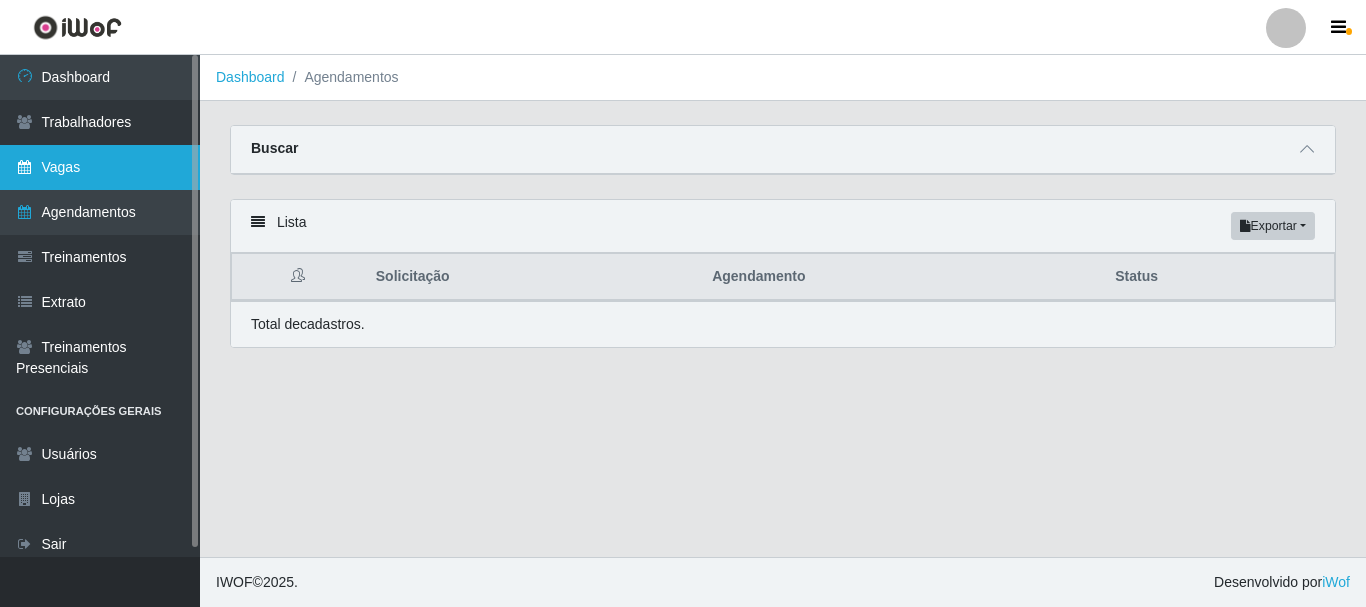 click on "Vagas" at bounding box center [100, 167] 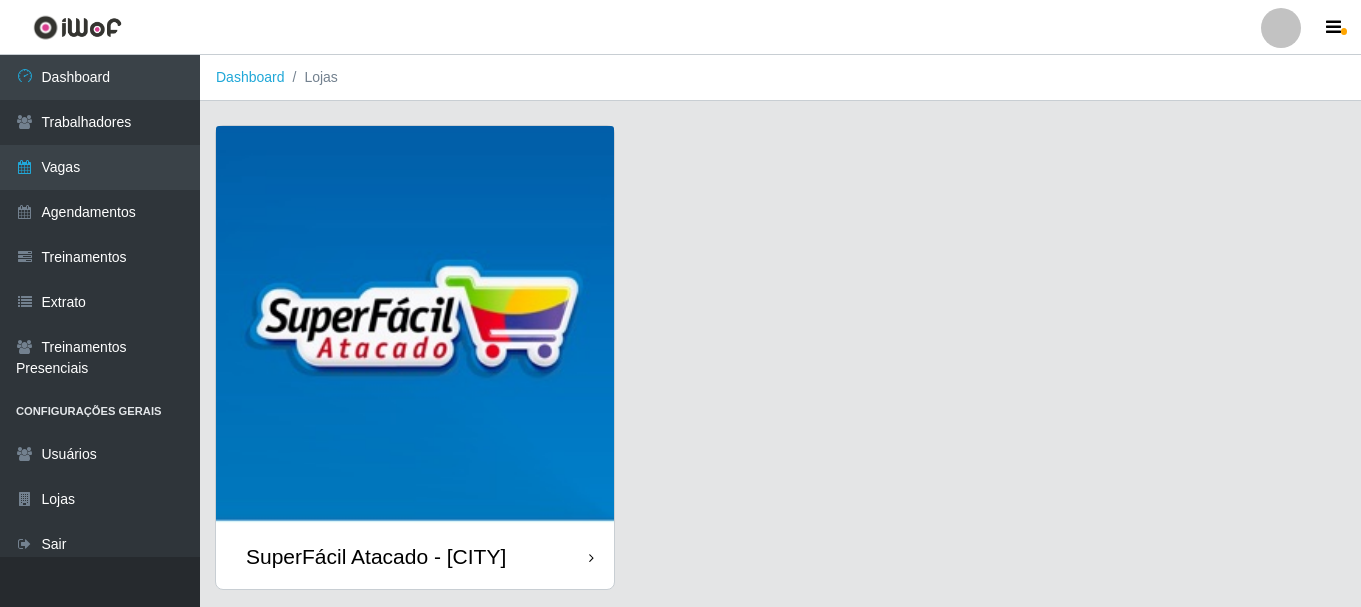 click at bounding box center (591, 558) 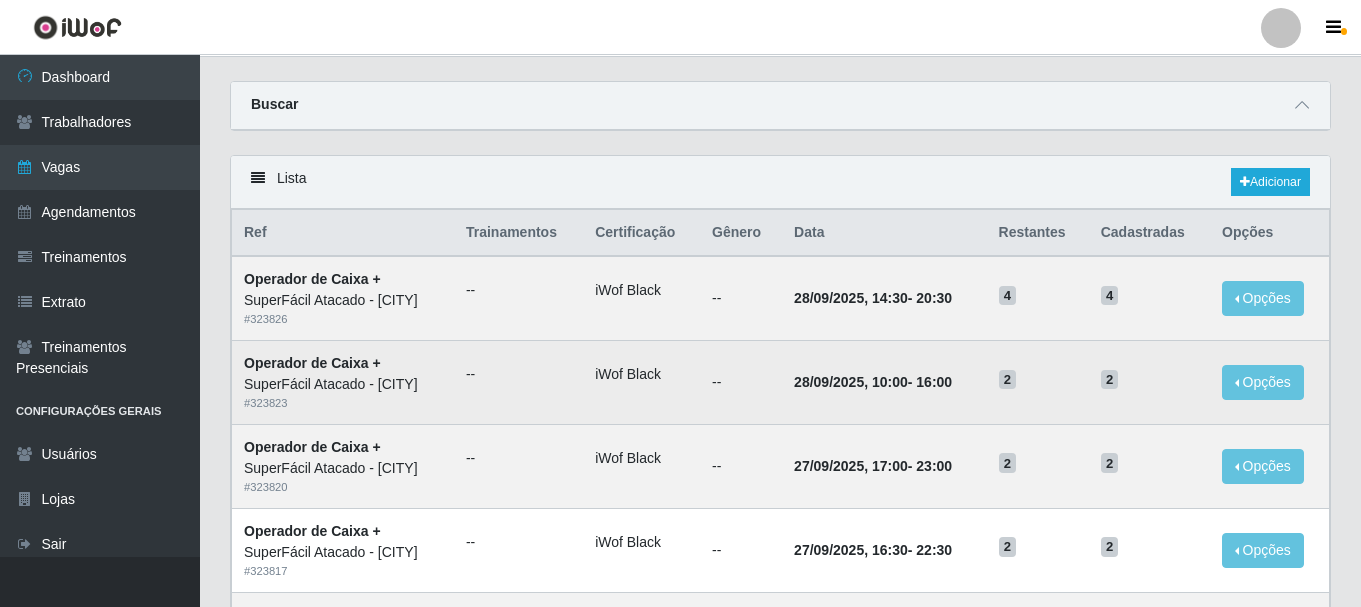scroll, scrollTop: 0, scrollLeft: 0, axis: both 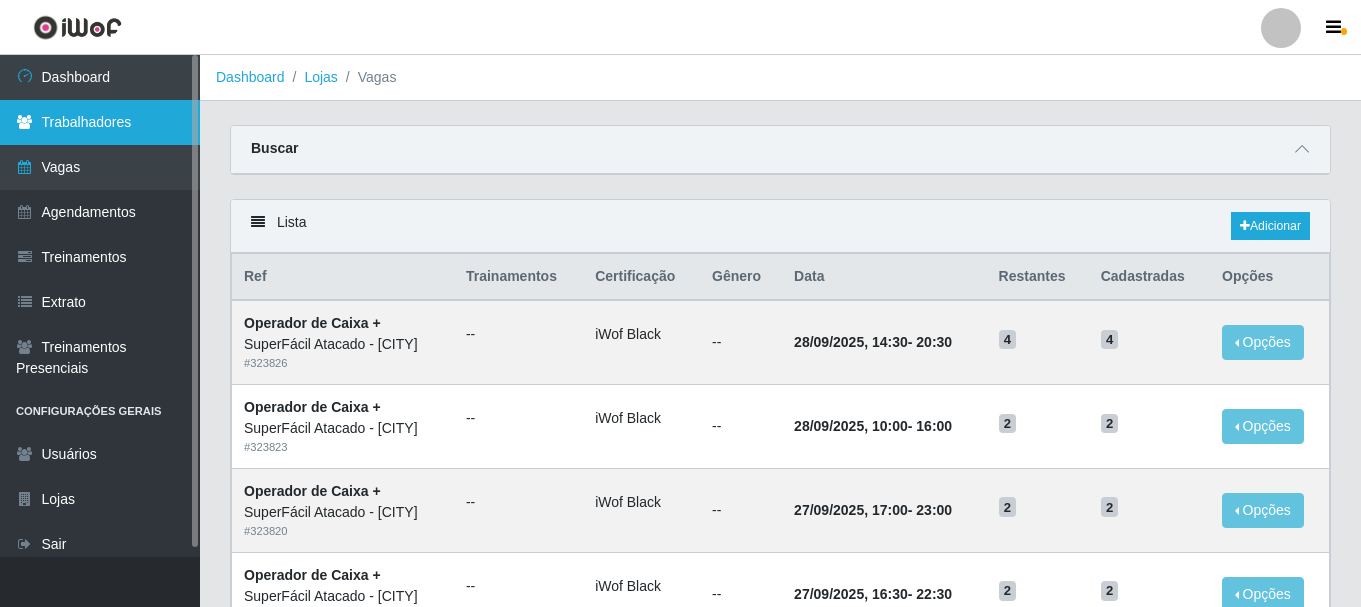 click on "Trabalhadores" at bounding box center (100, 122) 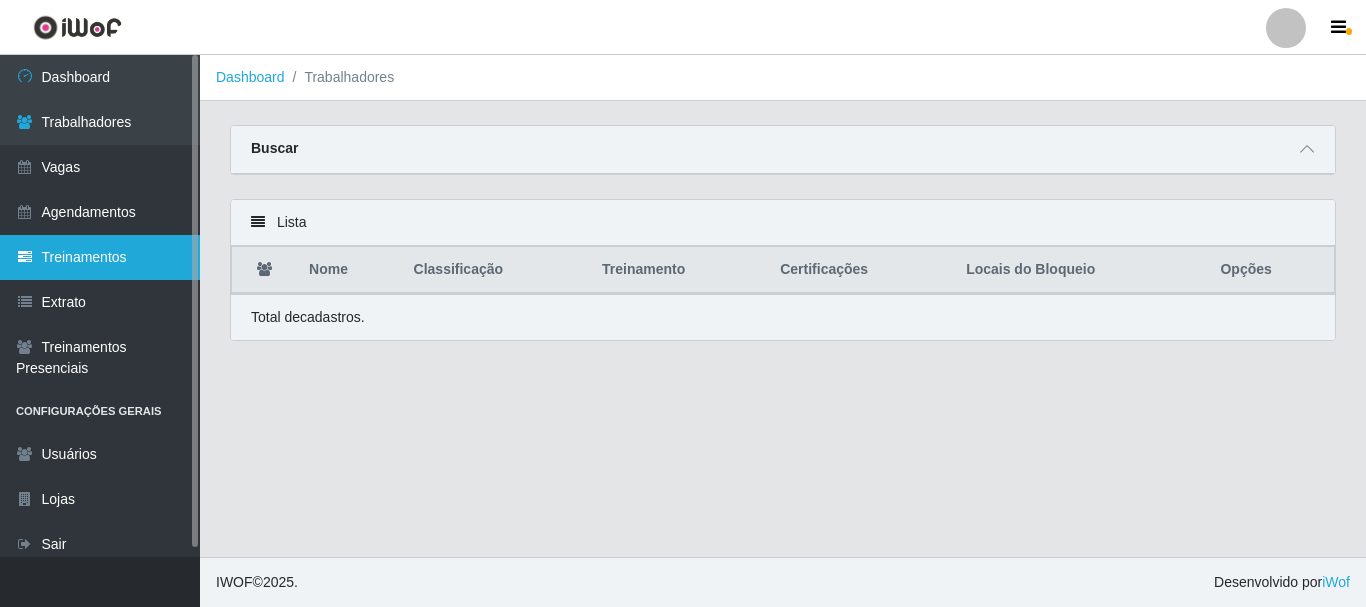 click on "Treinamentos" at bounding box center (100, 257) 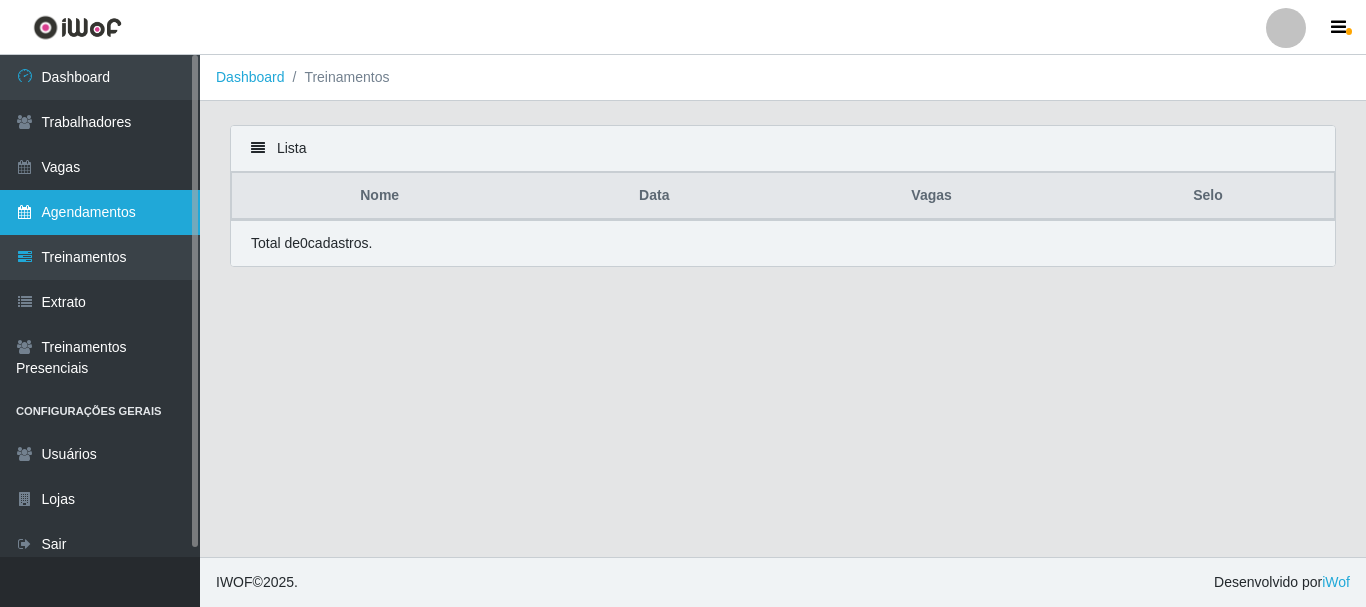 click on "Agendamentos" at bounding box center (100, 212) 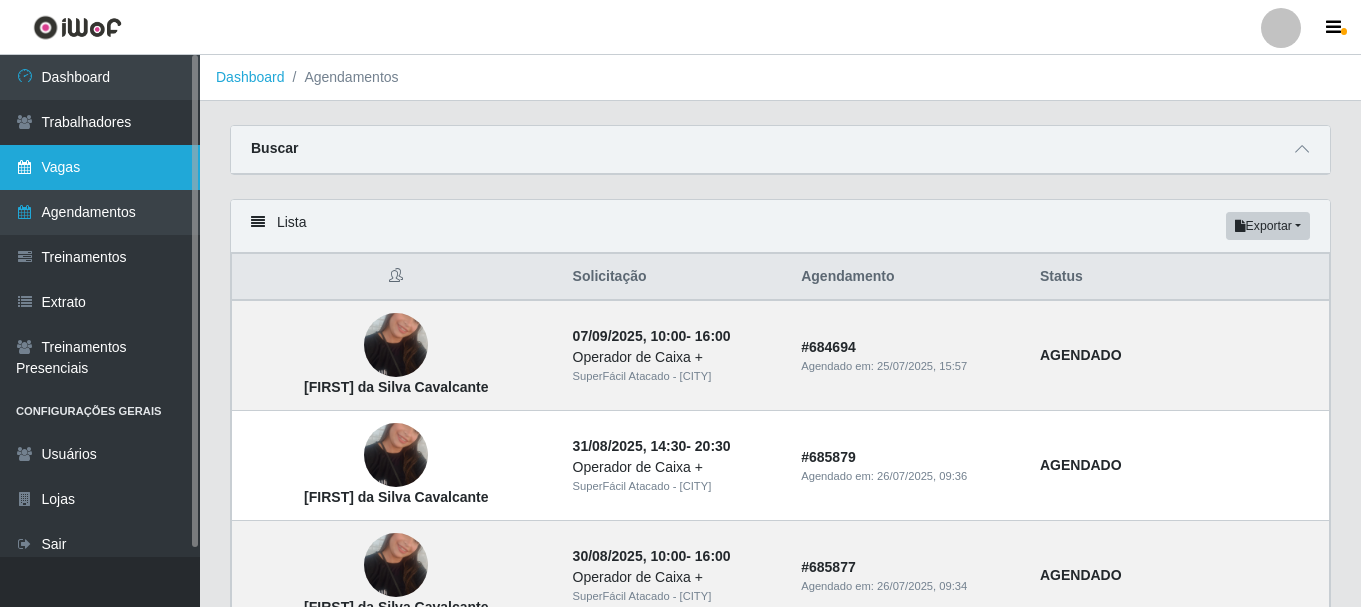 click on "Vagas" at bounding box center (100, 167) 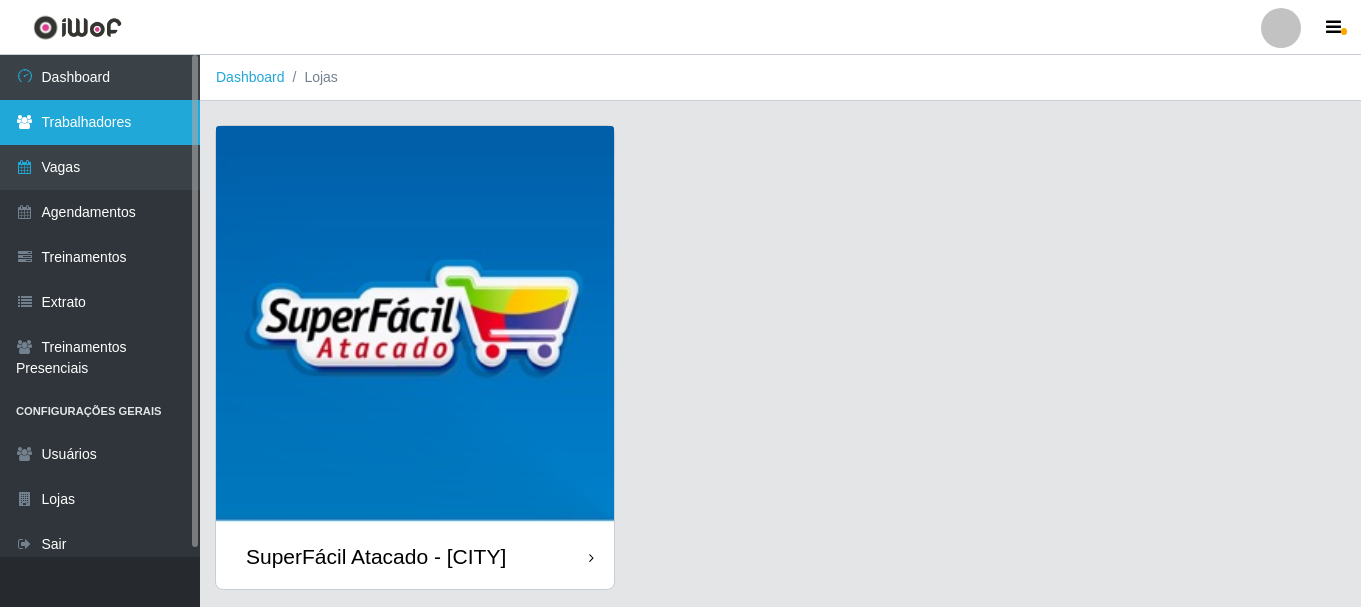 click on "Trabalhadores" at bounding box center (100, 122) 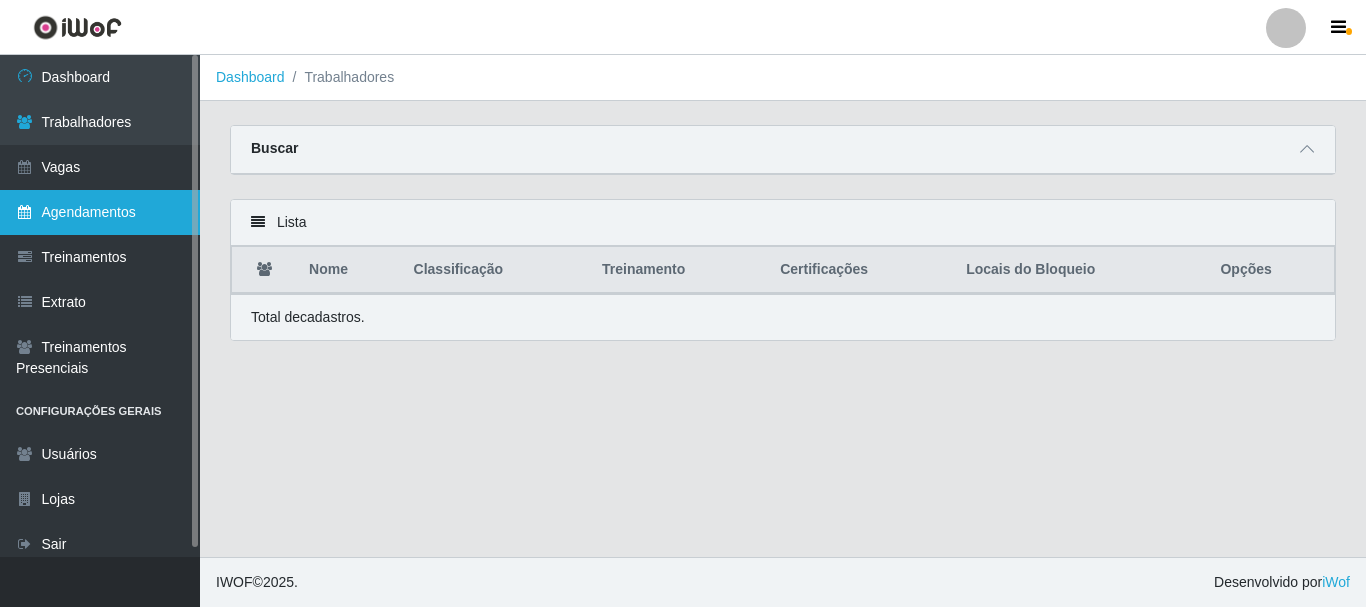 click on "Agendamentos" at bounding box center (100, 212) 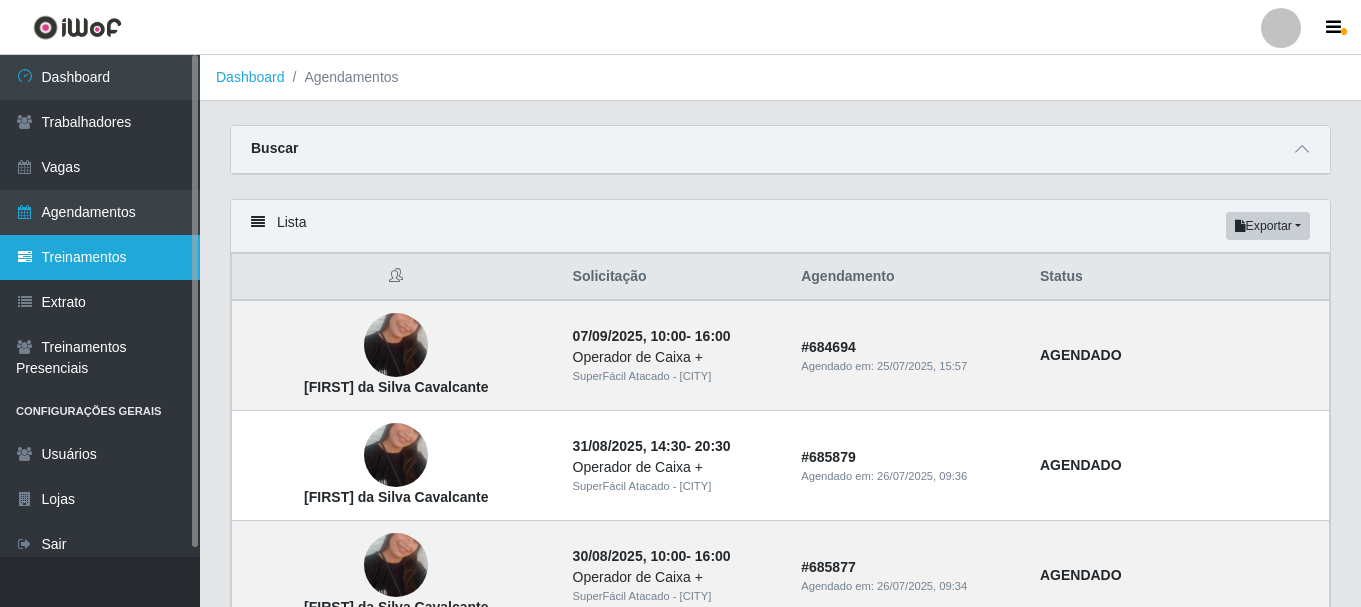 click on "Treinamentos" at bounding box center (100, 257) 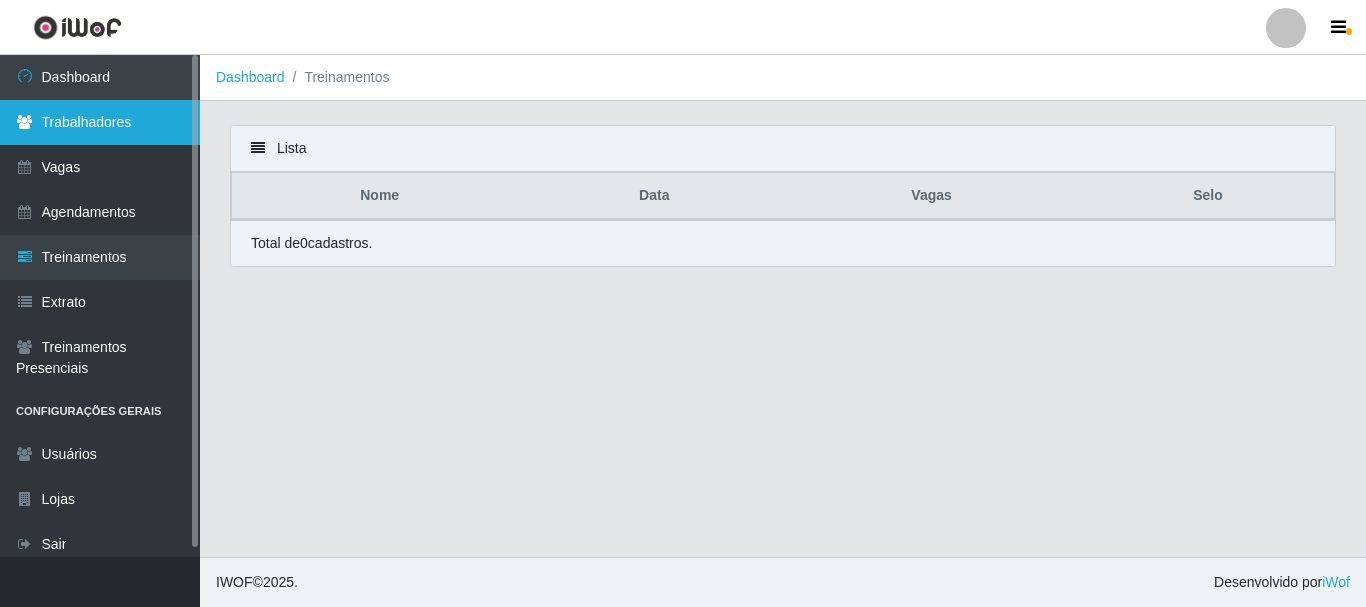 click on "Trabalhadores" at bounding box center [100, 122] 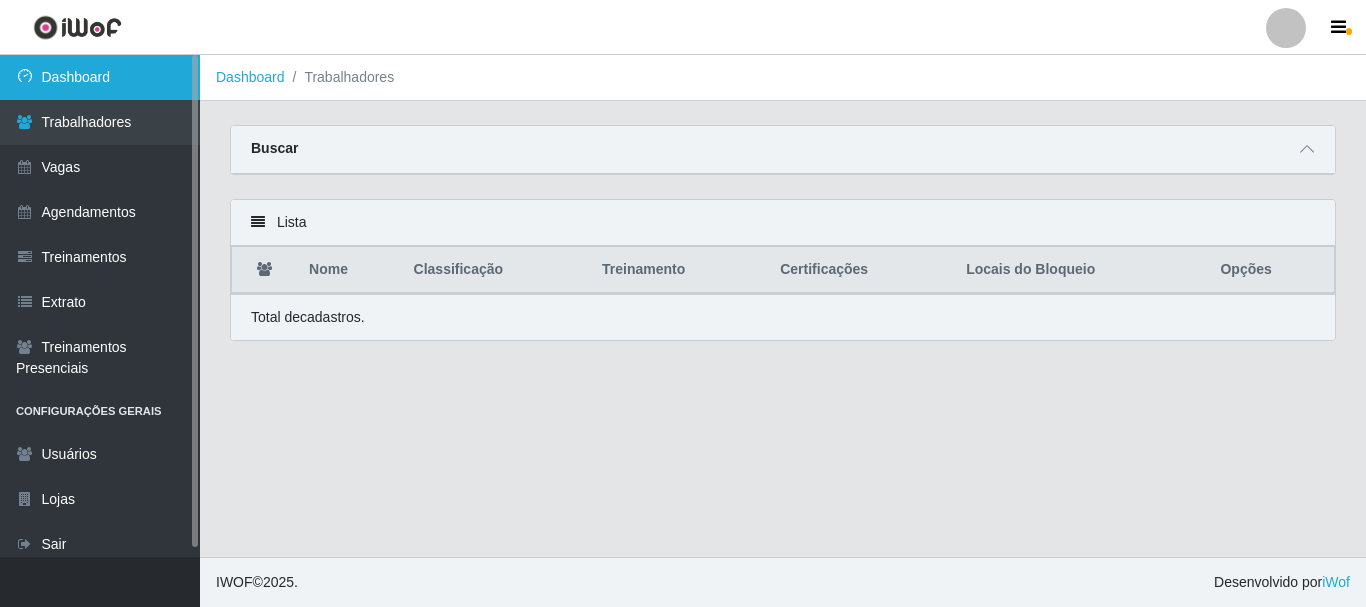 click on "Dashboard" at bounding box center [100, 77] 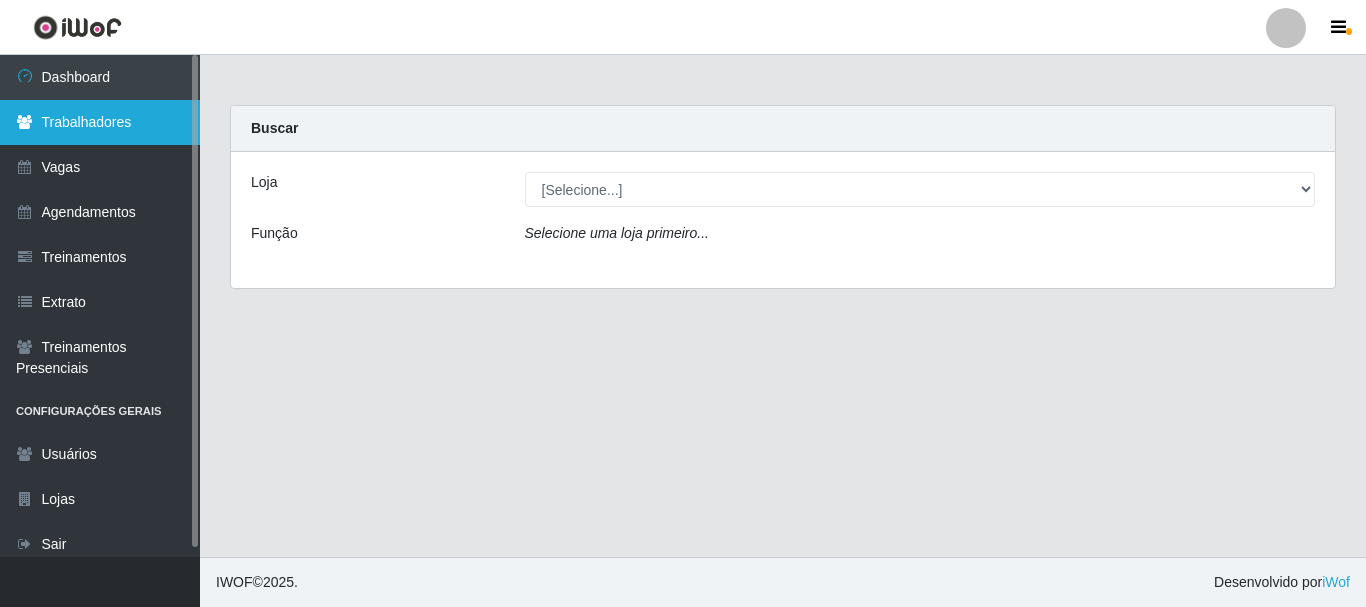 click on "Trabalhadores" at bounding box center (100, 122) 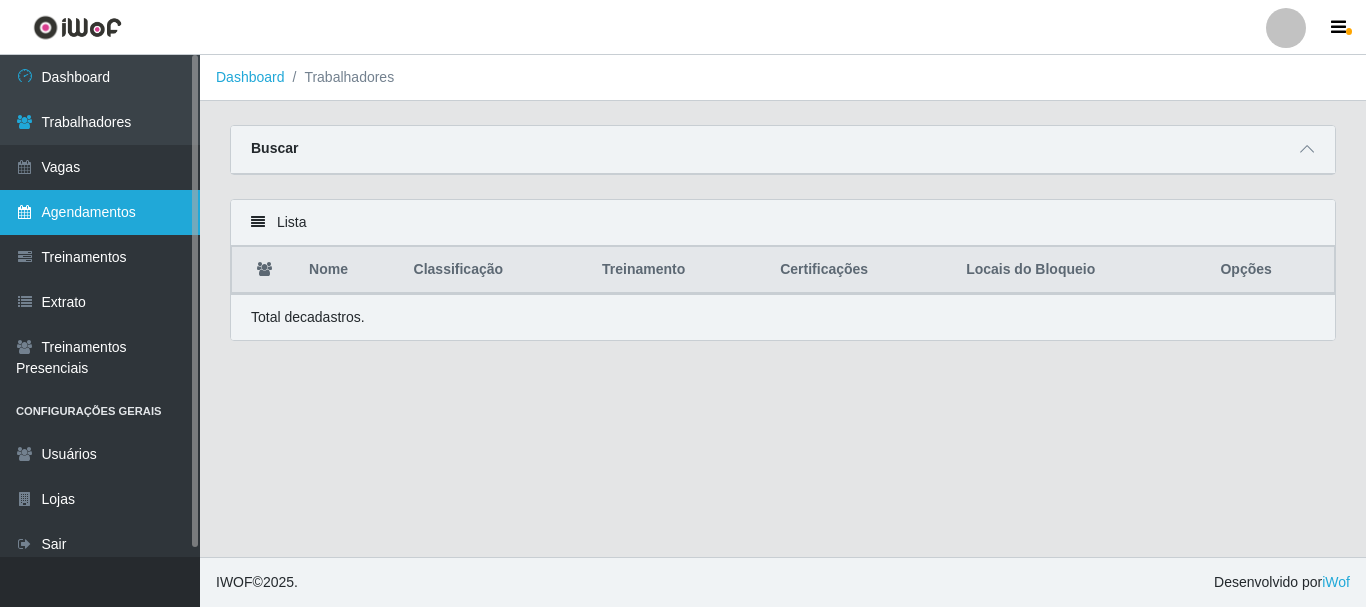 click on "Agendamentos" at bounding box center (100, 212) 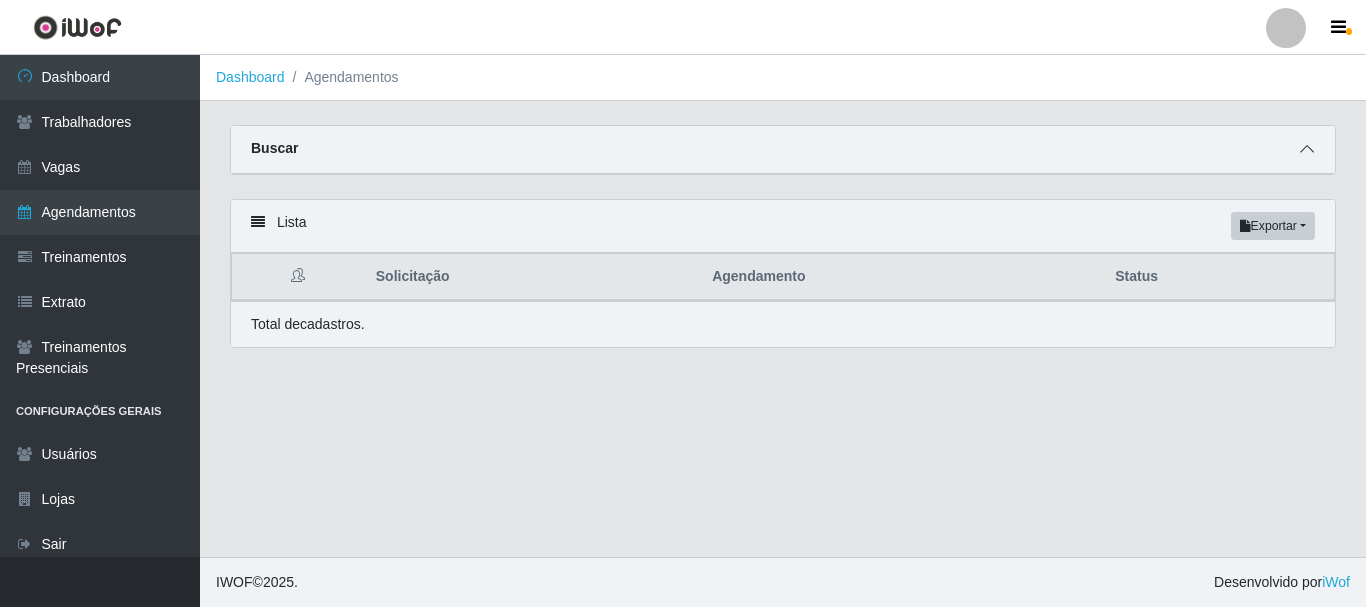 click at bounding box center [1307, 149] 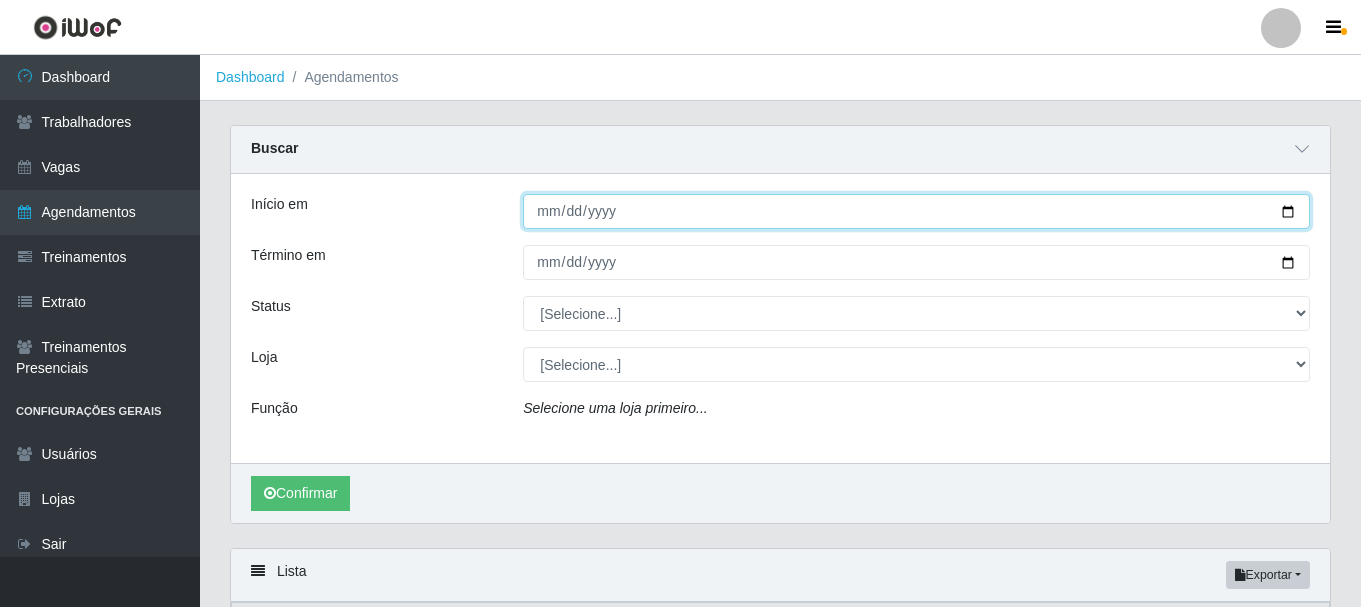 click on "Início em" at bounding box center [916, 211] 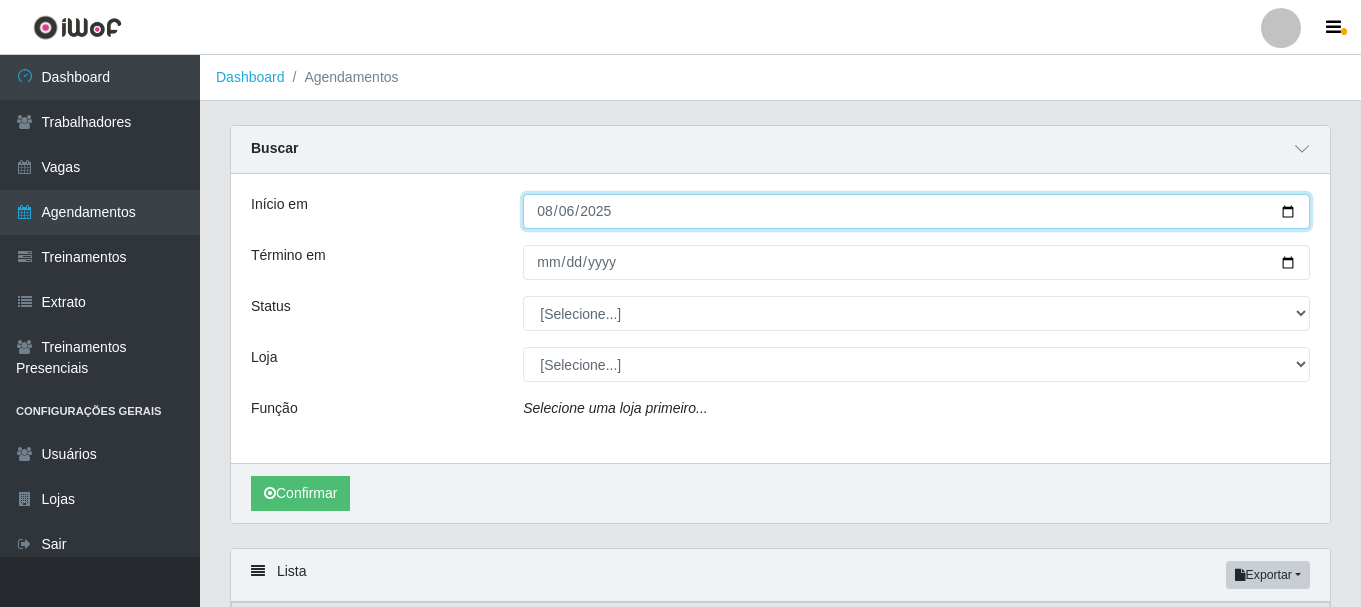 type on "2025-08-06" 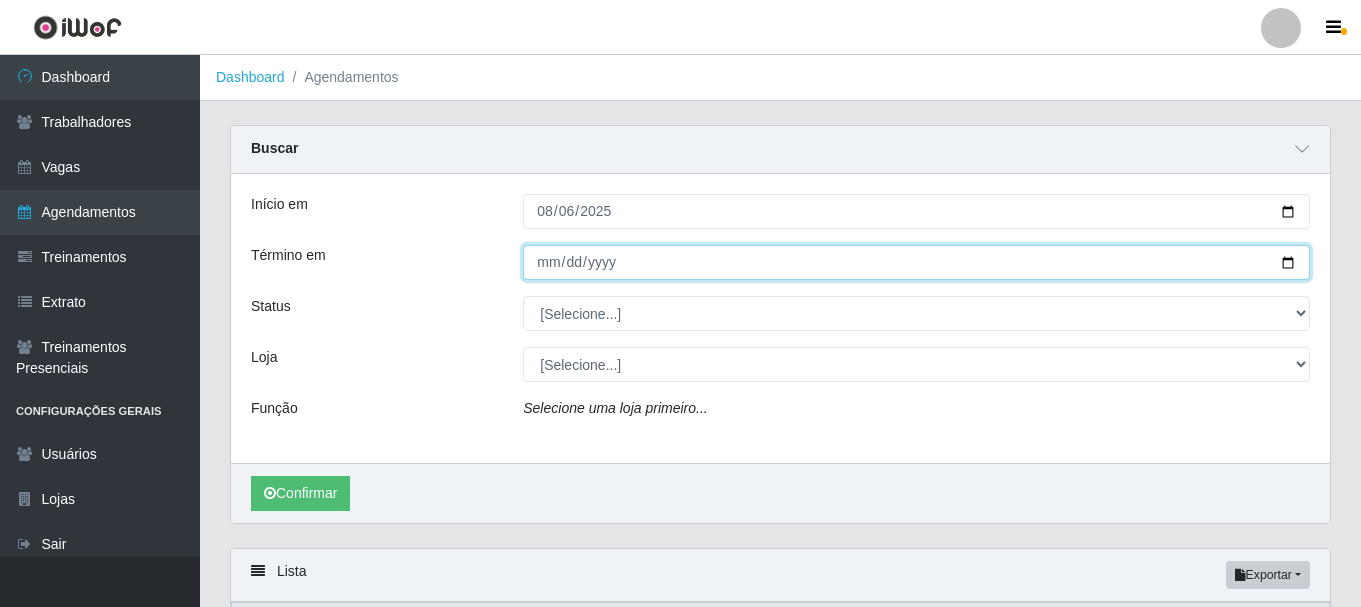 click on "Término em" at bounding box center (916, 262) 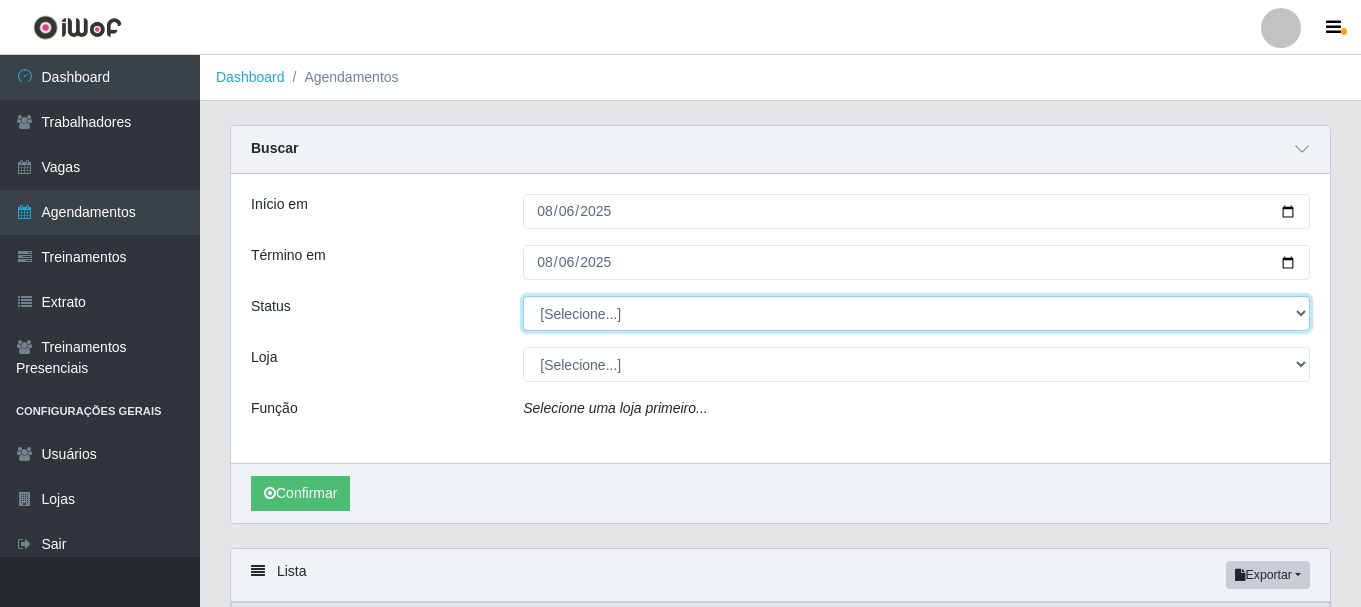 click on "[Selecione...] AGENDADO AGUARDANDO LIBERAR EM ANDAMENTO EM REVISÃO FINALIZADO CANCELADO FALTA" at bounding box center (916, 313) 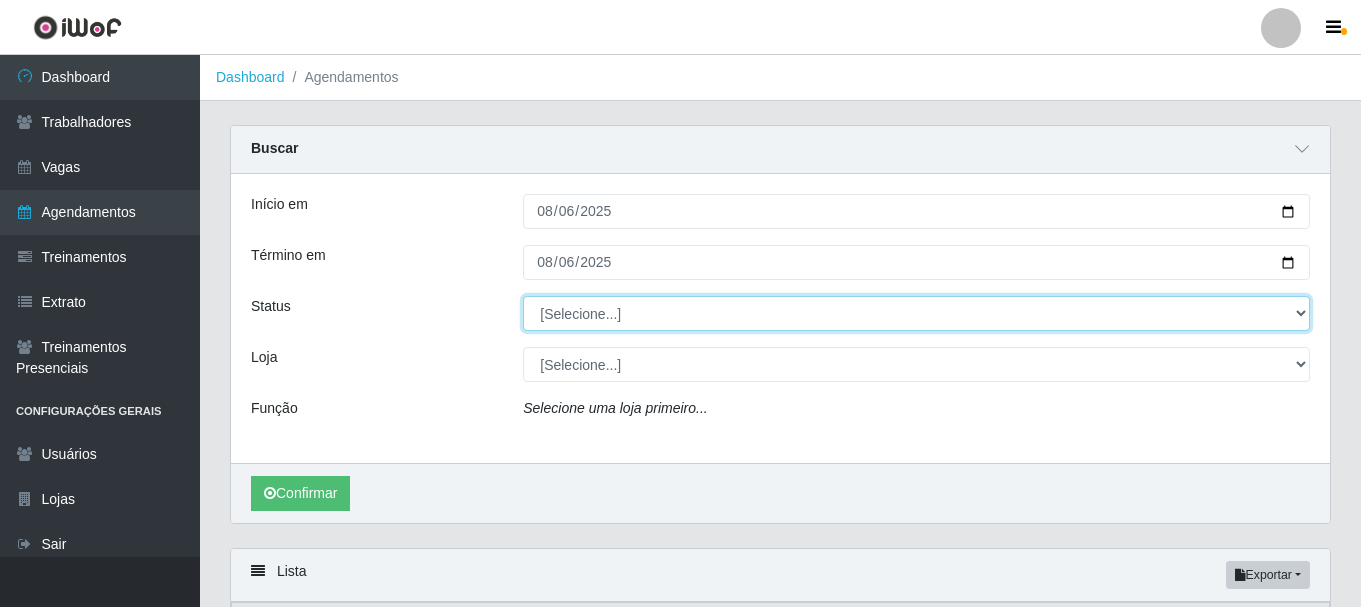select on "EM ANDAMENTO" 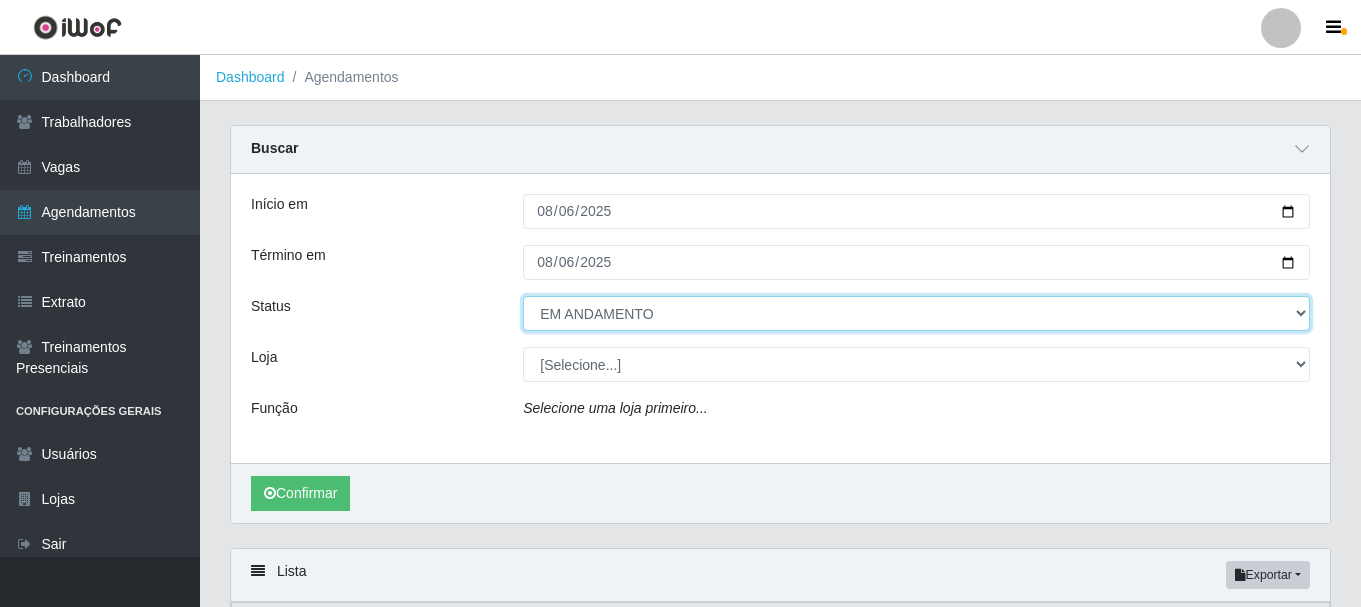 click on "[Selecione...] AGENDADO AGUARDANDO LIBERAR EM ANDAMENTO EM REVISÃO FINALIZADO CANCELADO FALTA" at bounding box center [916, 313] 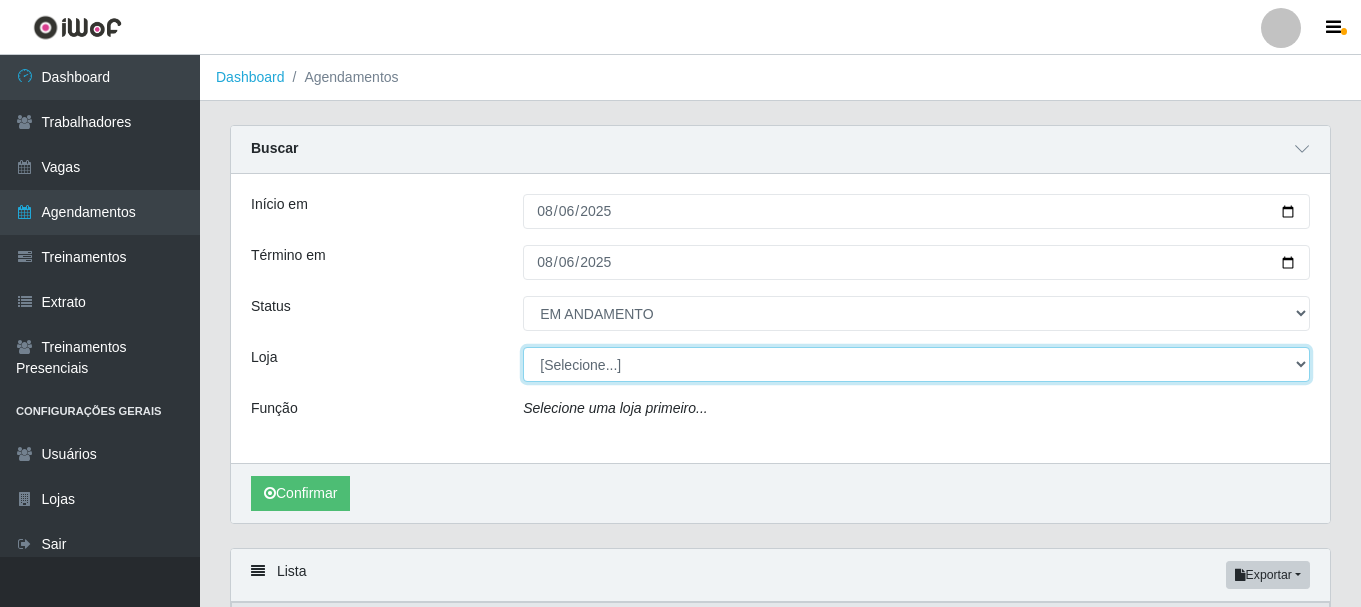 click on "[Selecione...] SuperFácil Atacado - [CITY]" at bounding box center [916, 364] 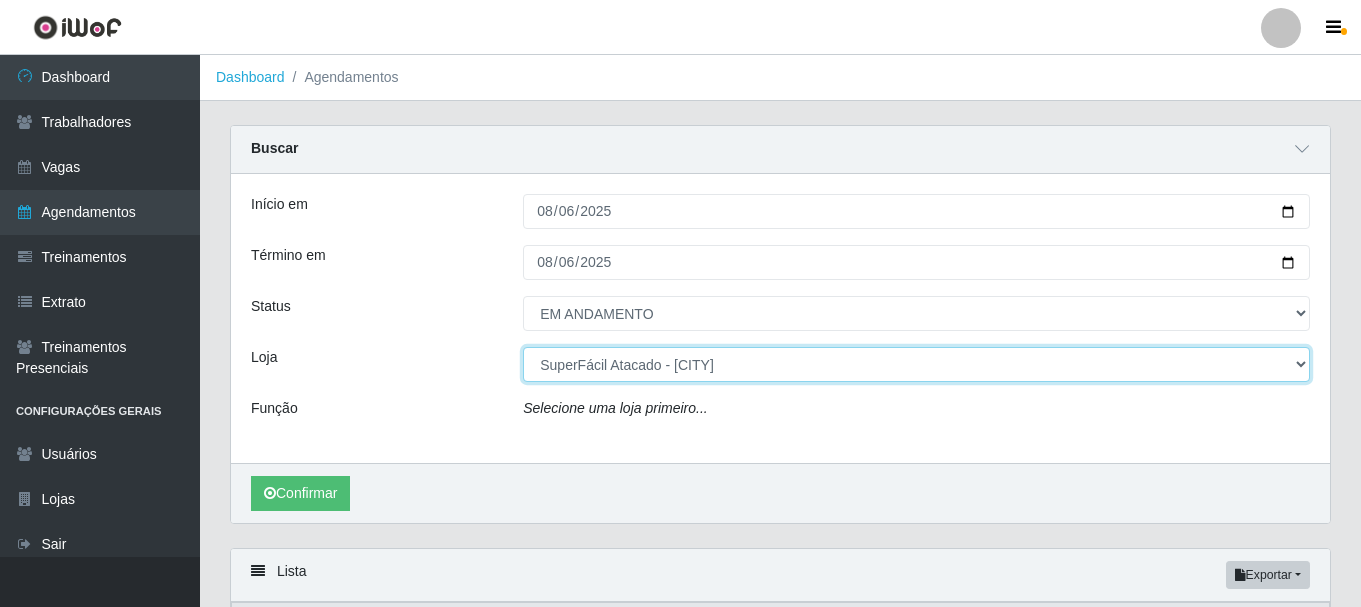 click on "[Selecione...] SuperFácil Atacado - [CITY]" at bounding box center (916, 364) 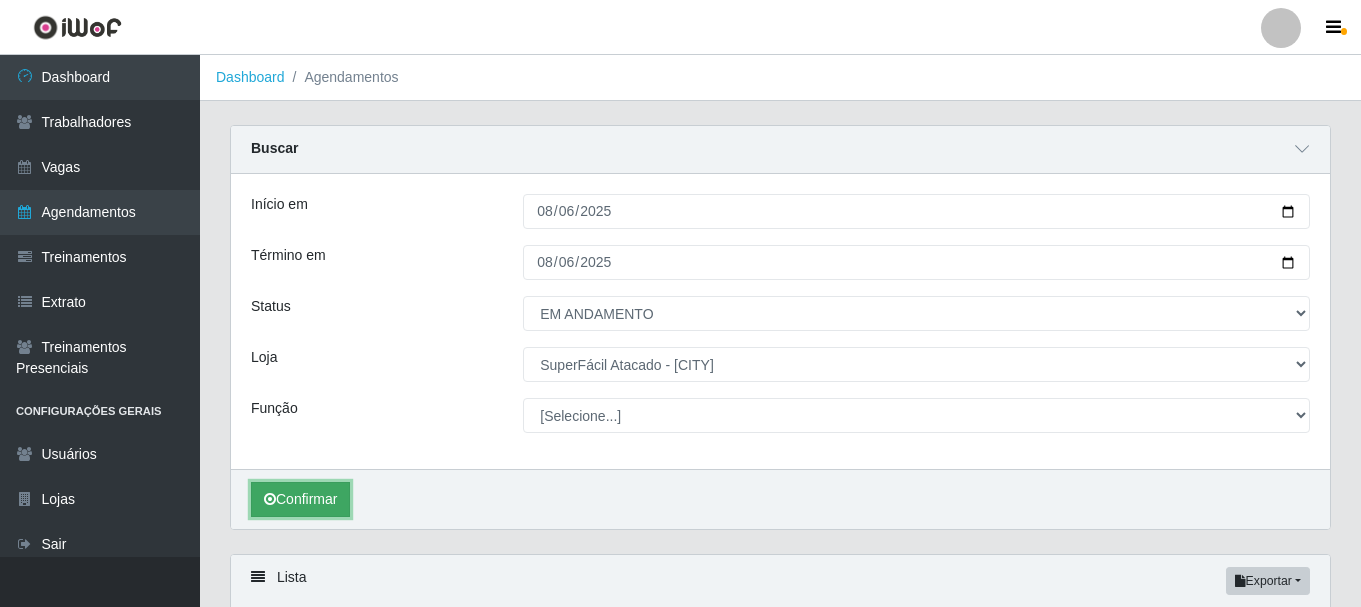 click on "Confirmar" at bounding box center (300, 499) 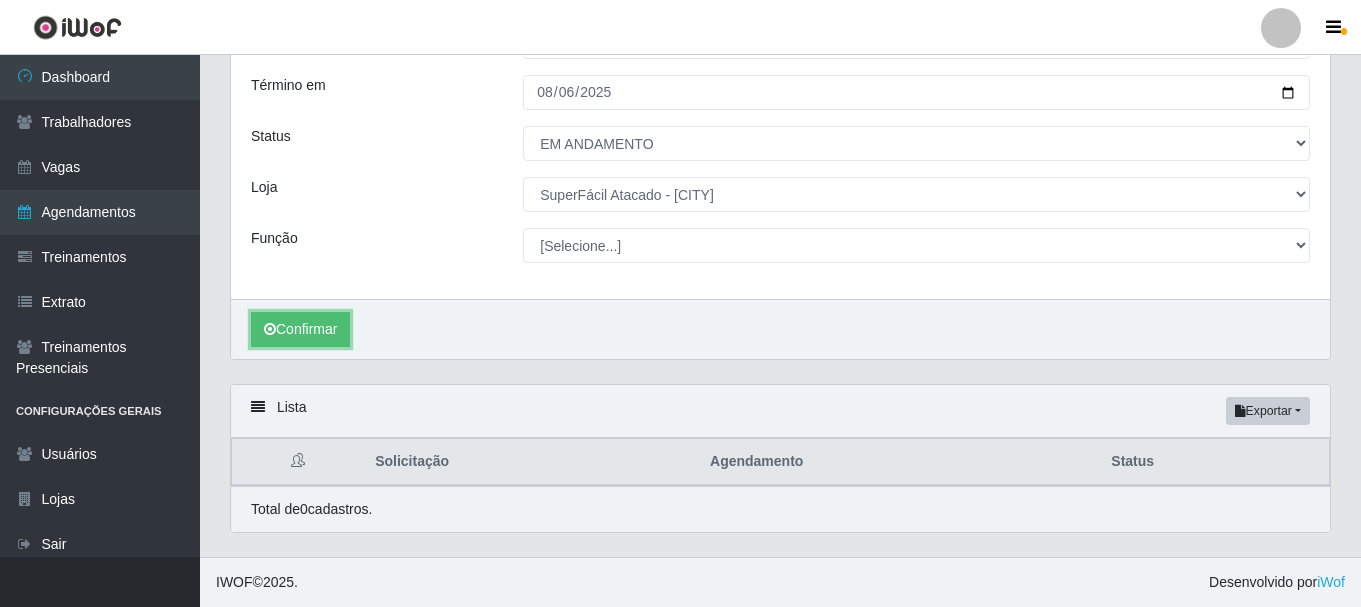 scroll, scrollTop: 171, scrollLeft: 0, axis: vertical 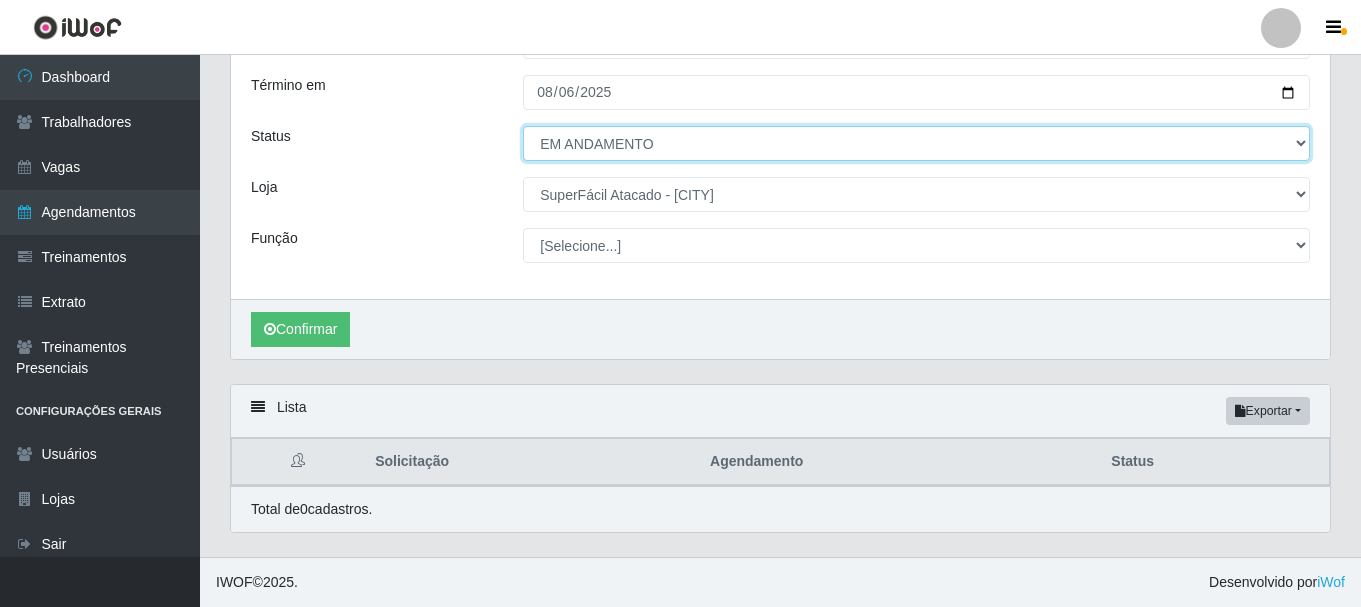click on "[Selecione...] AGENDADO AGUARDANDO LIBERAR EM ANDAMENTO EM REVISÃO FINALIZADO CANCELADO FALTA" at bounding box center (916, 143) 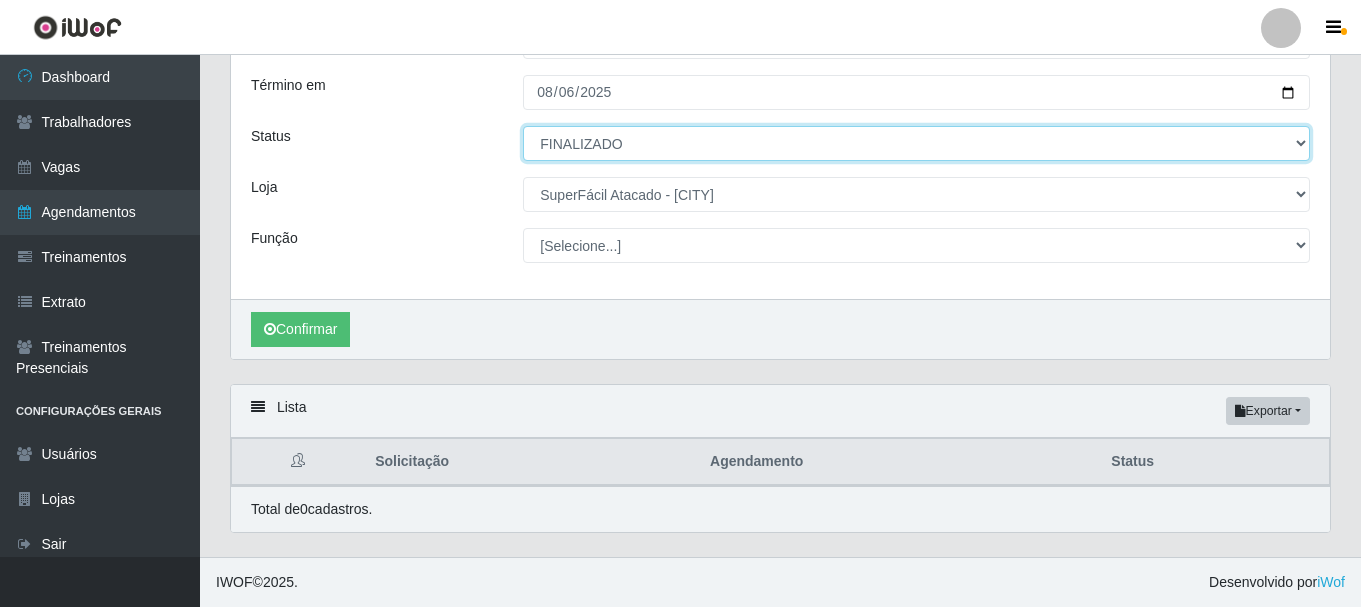 click on "[Selecione...] AGENDADO AGUARDANDO LIBERAR EM ANDAMENTO EM REVISÃO FINALIZADO CANCELADO FALTA" at bounding box center [916, 143] 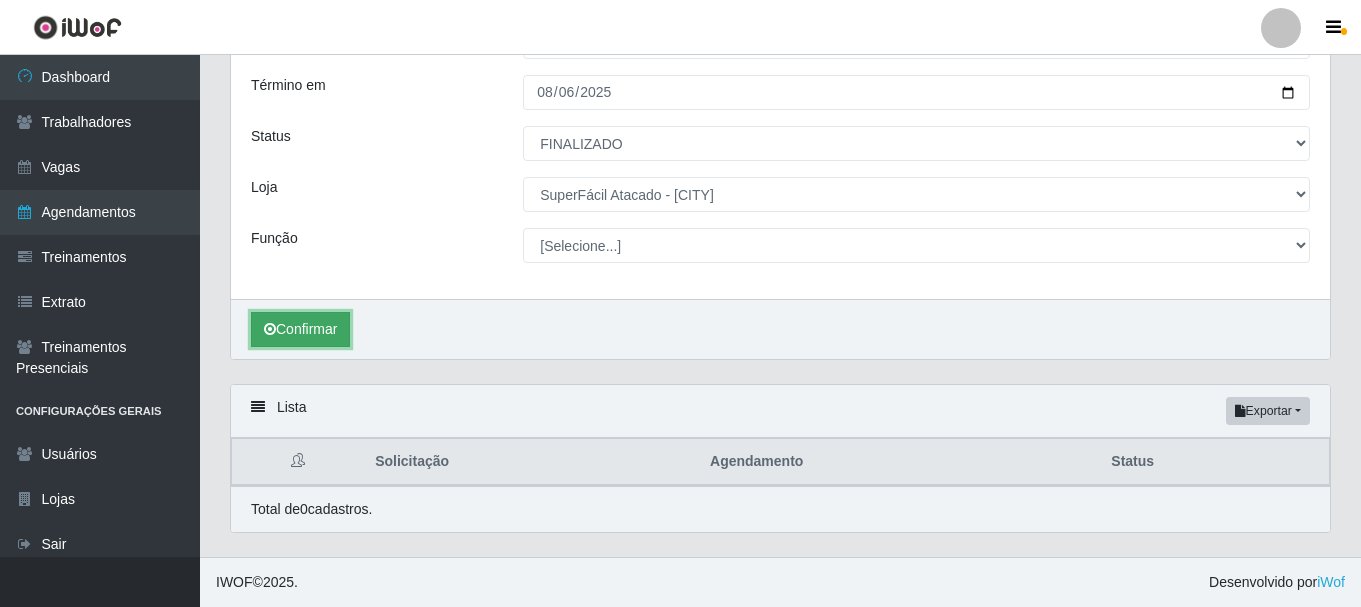 click on "Confirmar" at bounding box center [300, 329] 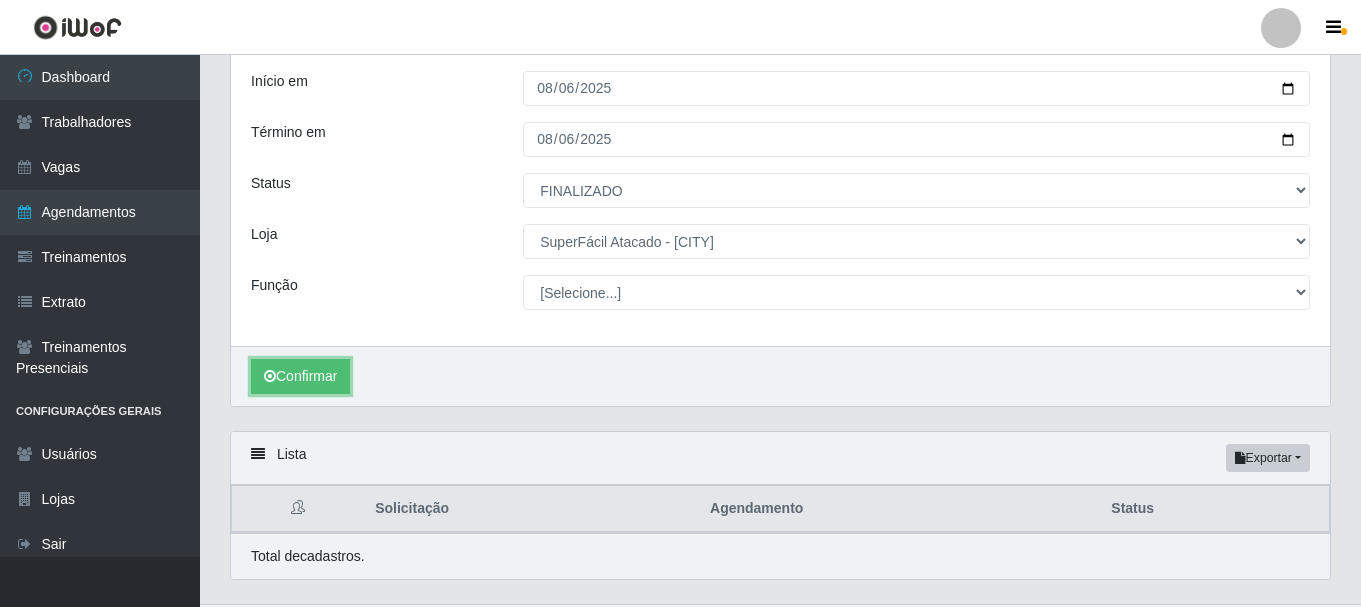 scroll, scrollTop: 171, scrollLeft: 0, axis: vertical 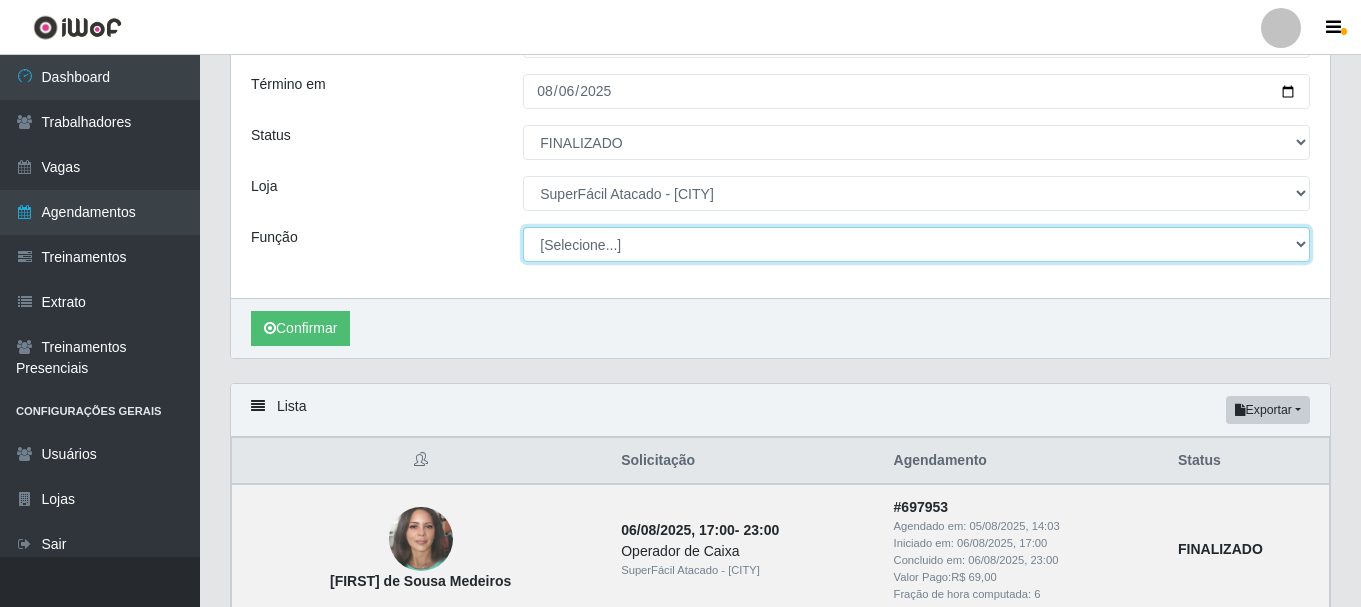 drag, startPoint x: 1303, startPoint y: 241, endPoint x: 1293, endPoint y: 243, distance: 10.198039 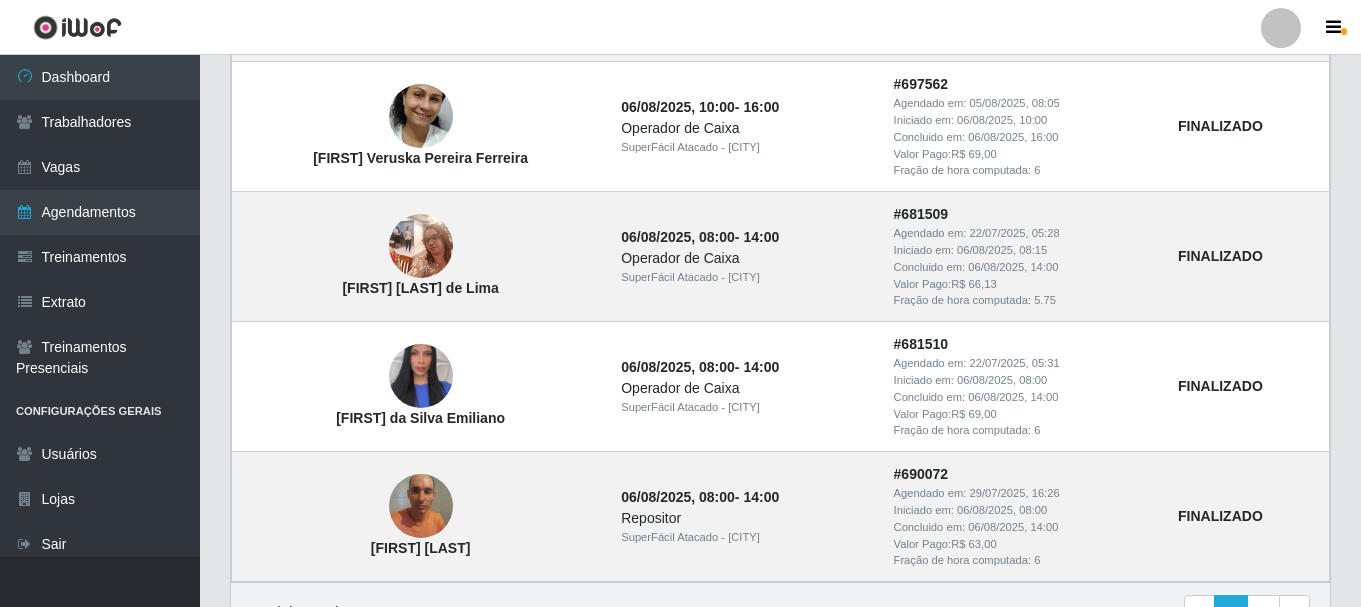 scroll, scrollTop: 2071, scrollLeft: 0, axis: vertical 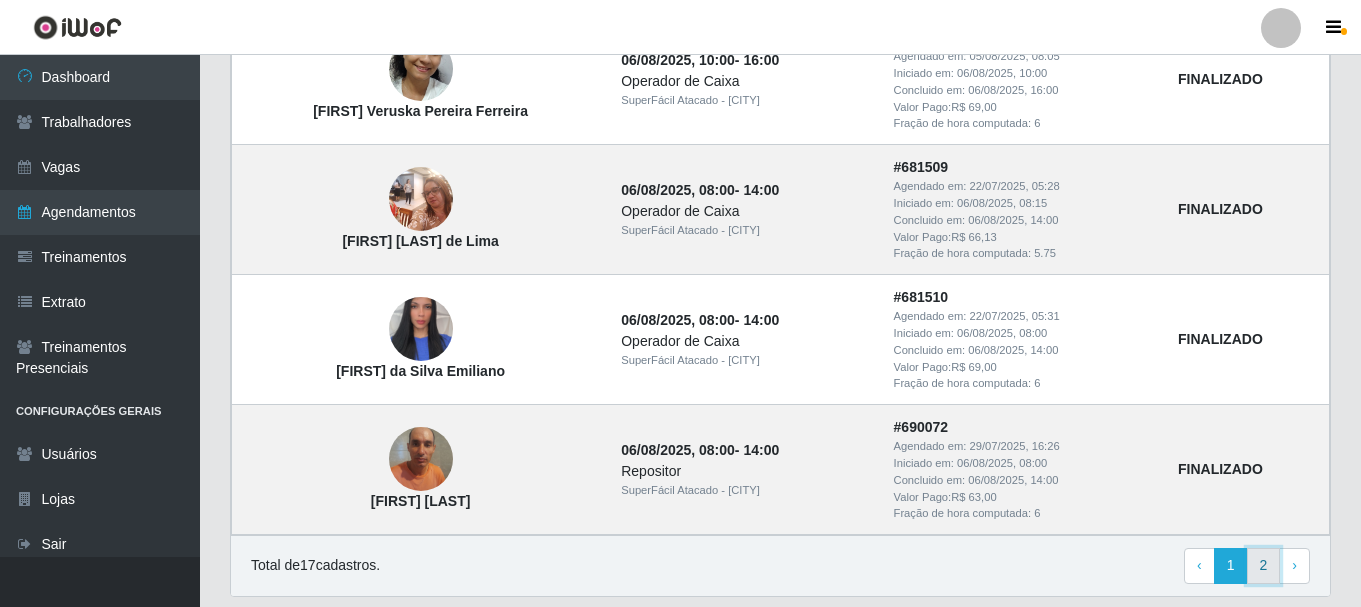 click on "2" at bounding box center (1264, 566) 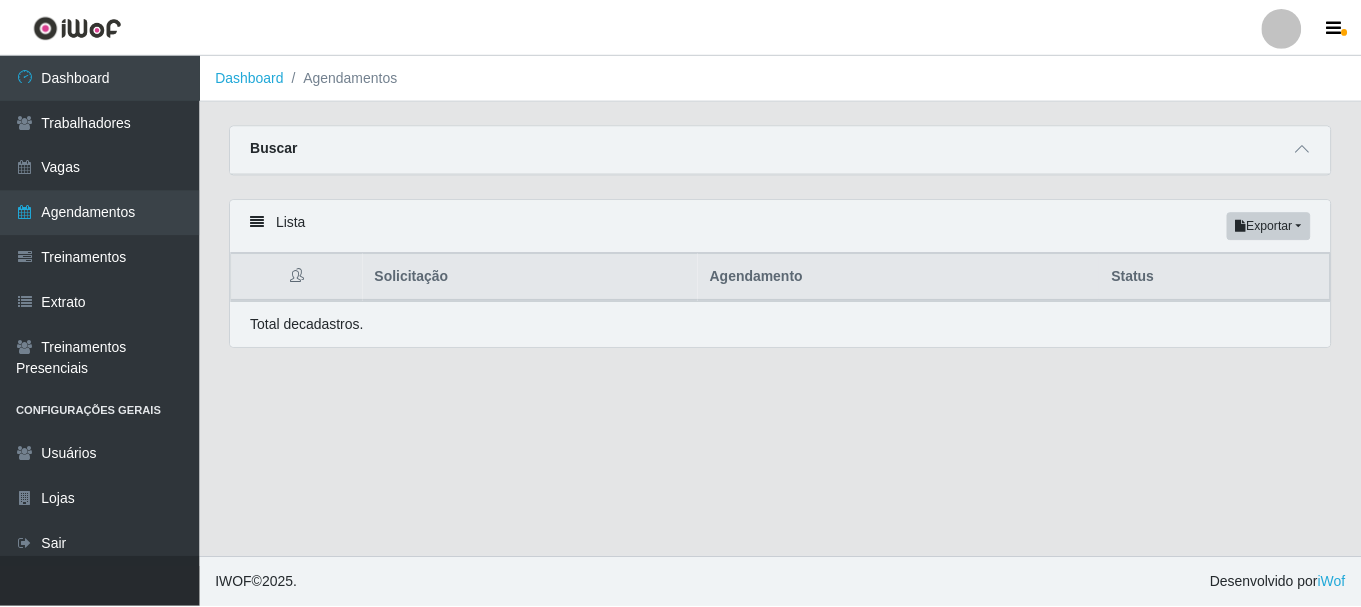 scroll, scrollTop: 0, scrollLeft: 0, axis: both 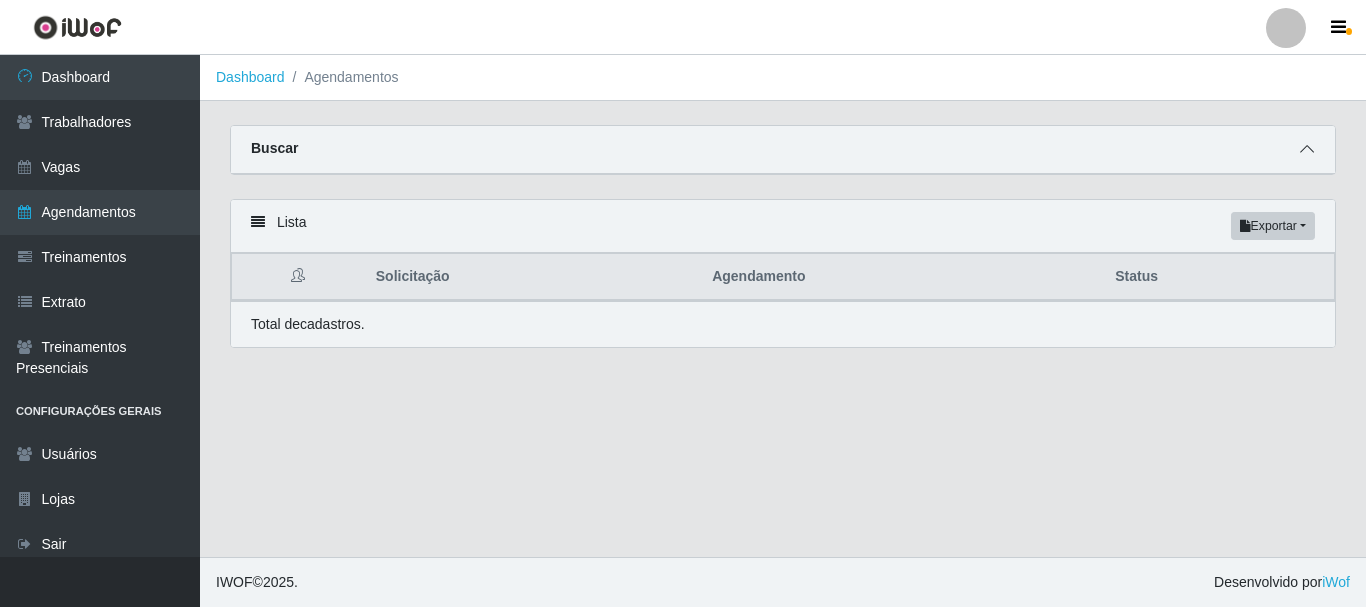 click at bounding box center [1307, 149] 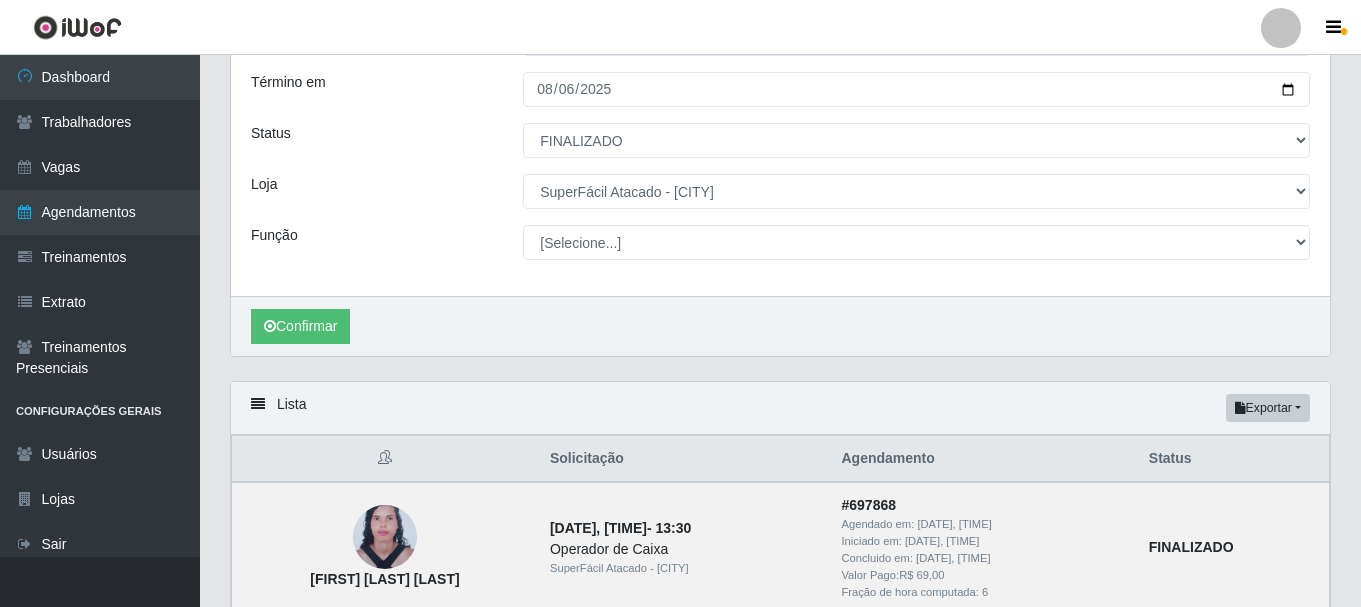 scroll, scrollTop: 146, scrollLeft: 0, axis: vertical 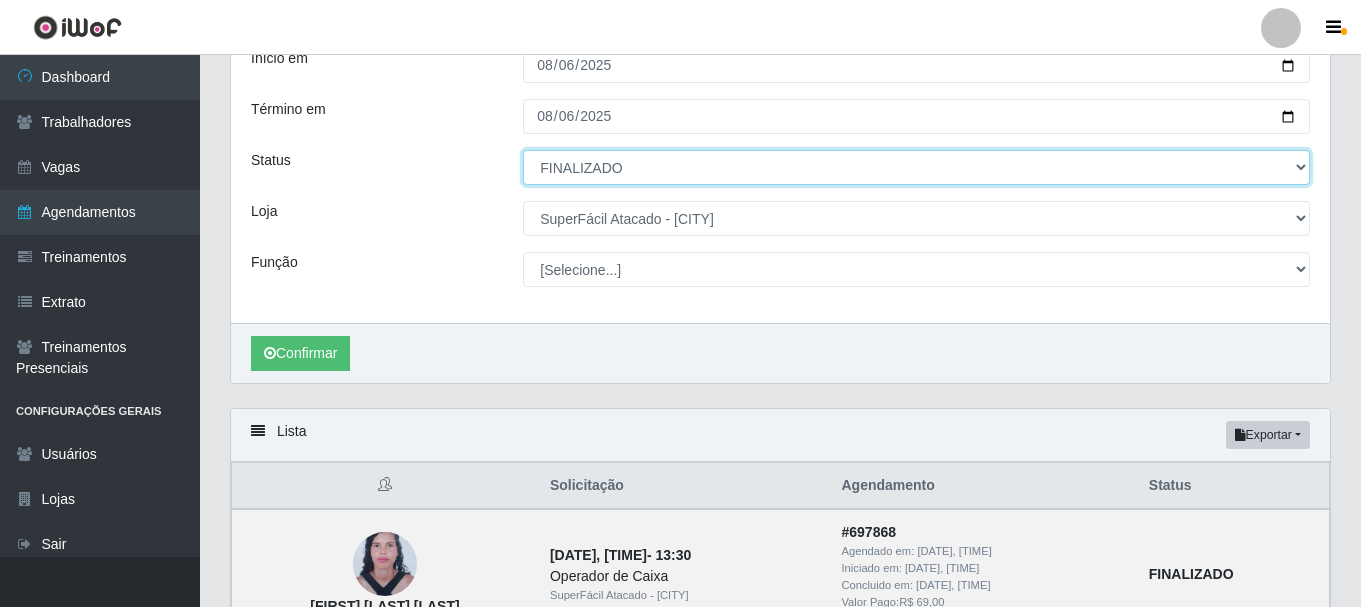 click on "[Selecione...] AGENDADO AGUARDANDO LIBERAR EM ANDAMENTO EM REVISÃO FINALIZADO CANCELADO FALTA" at bounding box center (916, 167) 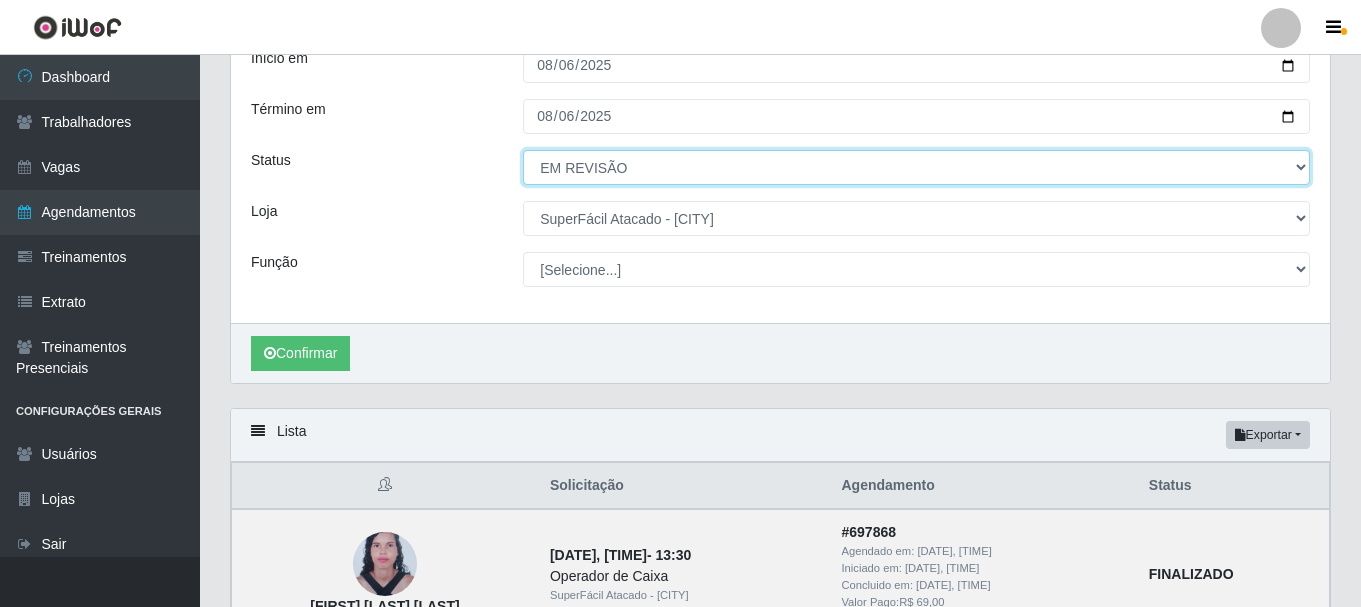 click on "[Selecione...] AGENDADO AGUARDANDO LIBERAR EM ANDAMENTO EM REVISÃO FINALIZADO CANCELADO FALTA" at bounding box center (916, 167) 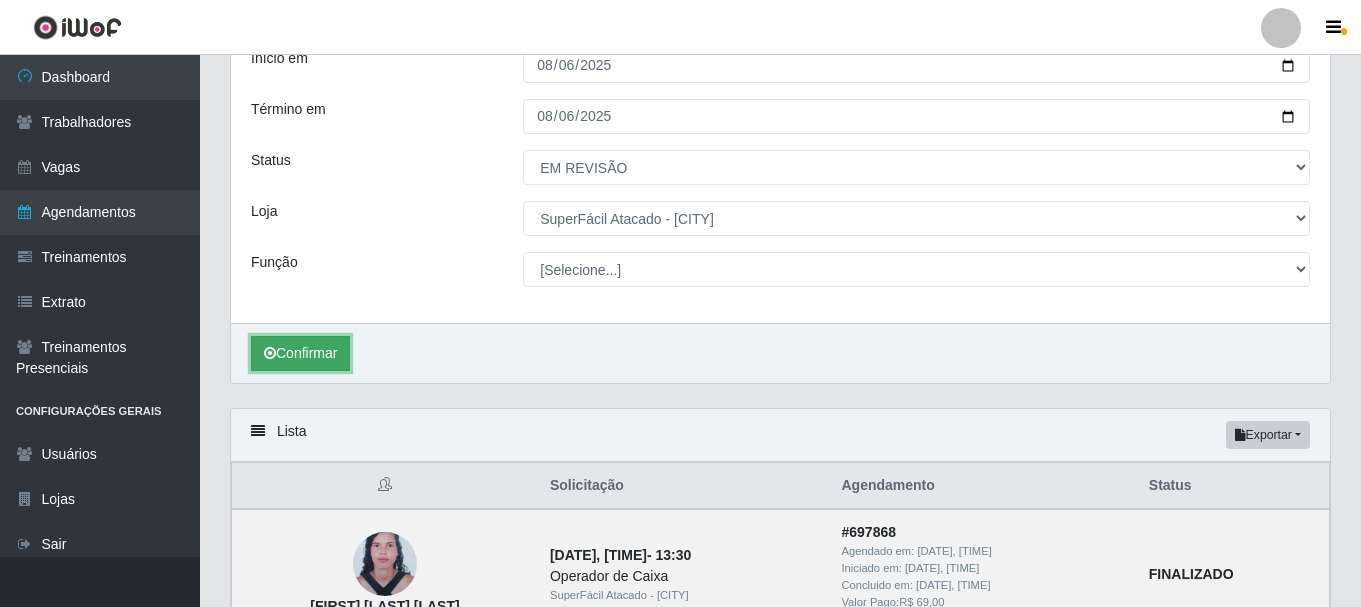 click on "Confirmar" at bounding box center [300, 353] 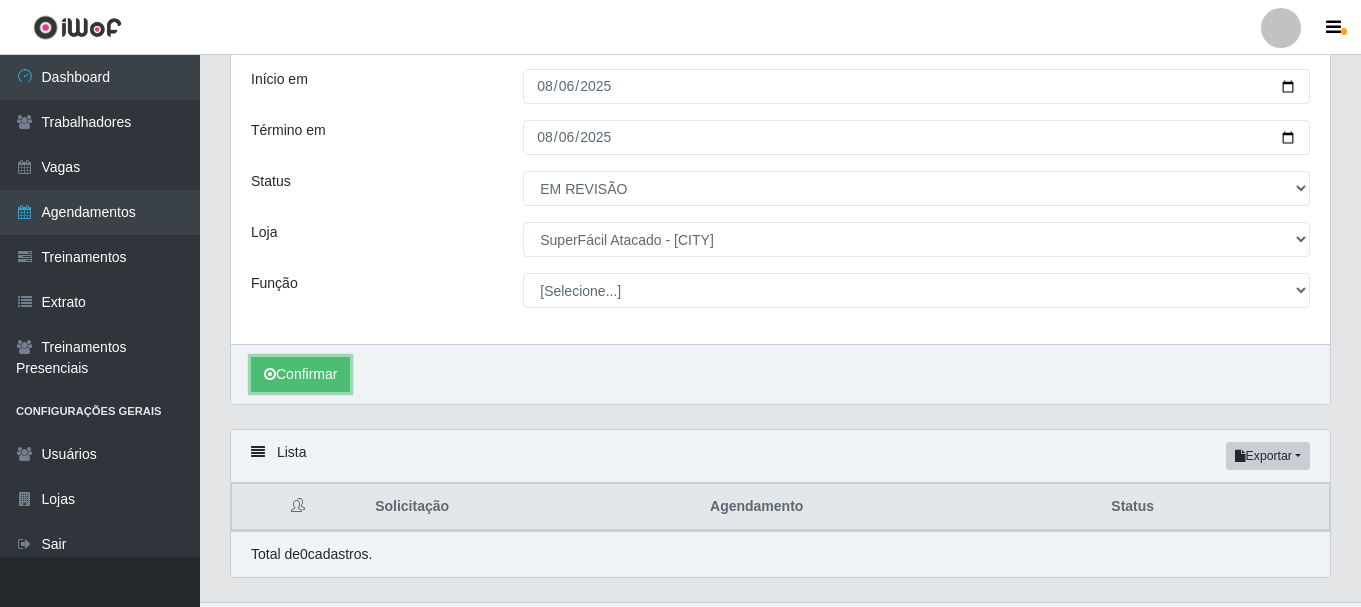 scroll, scrollTop: 171, scrollLeft: 0, axis: vertical 